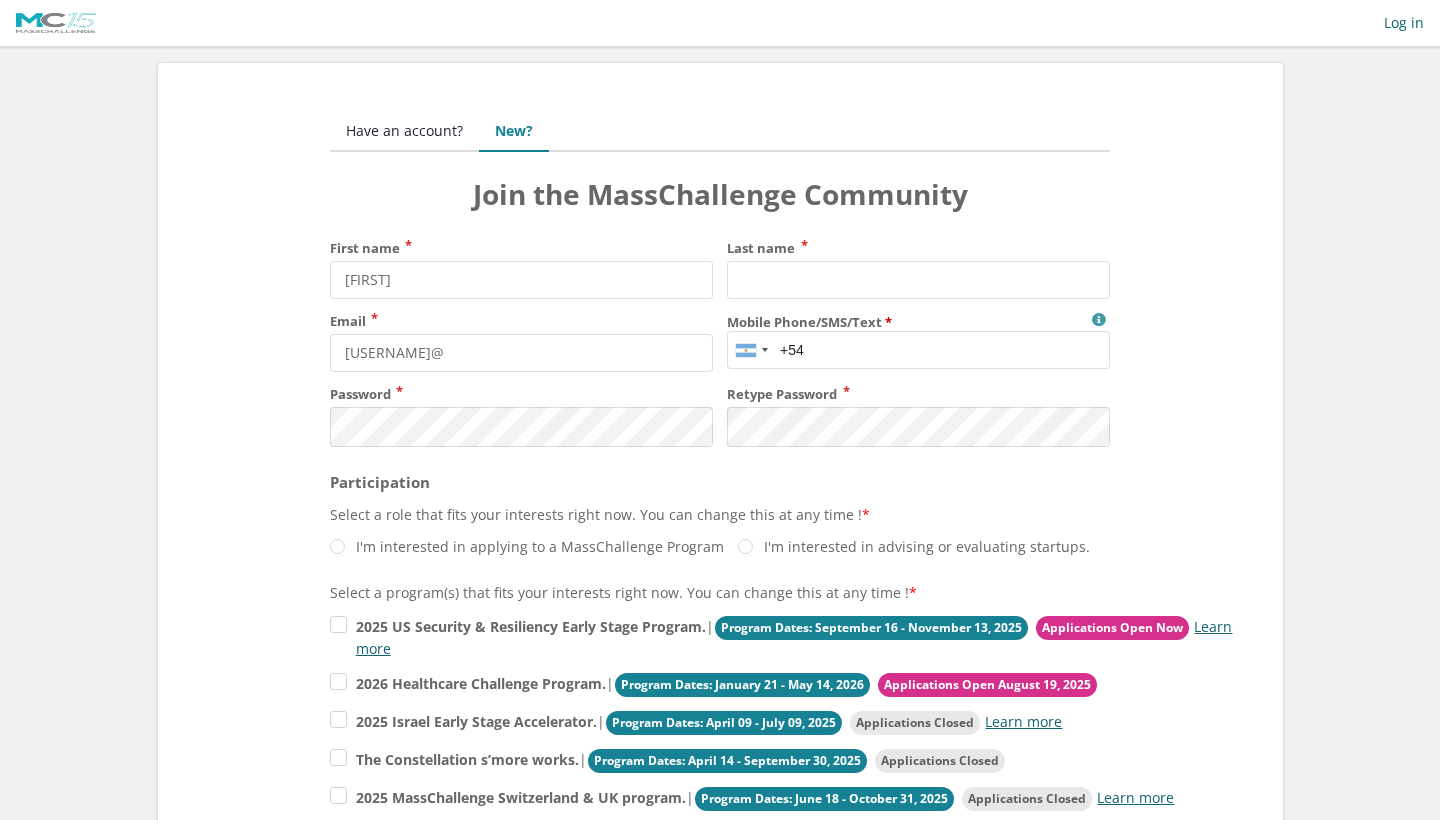 scroll, scrollTop: 0, scrollLeft: 0, axis: both 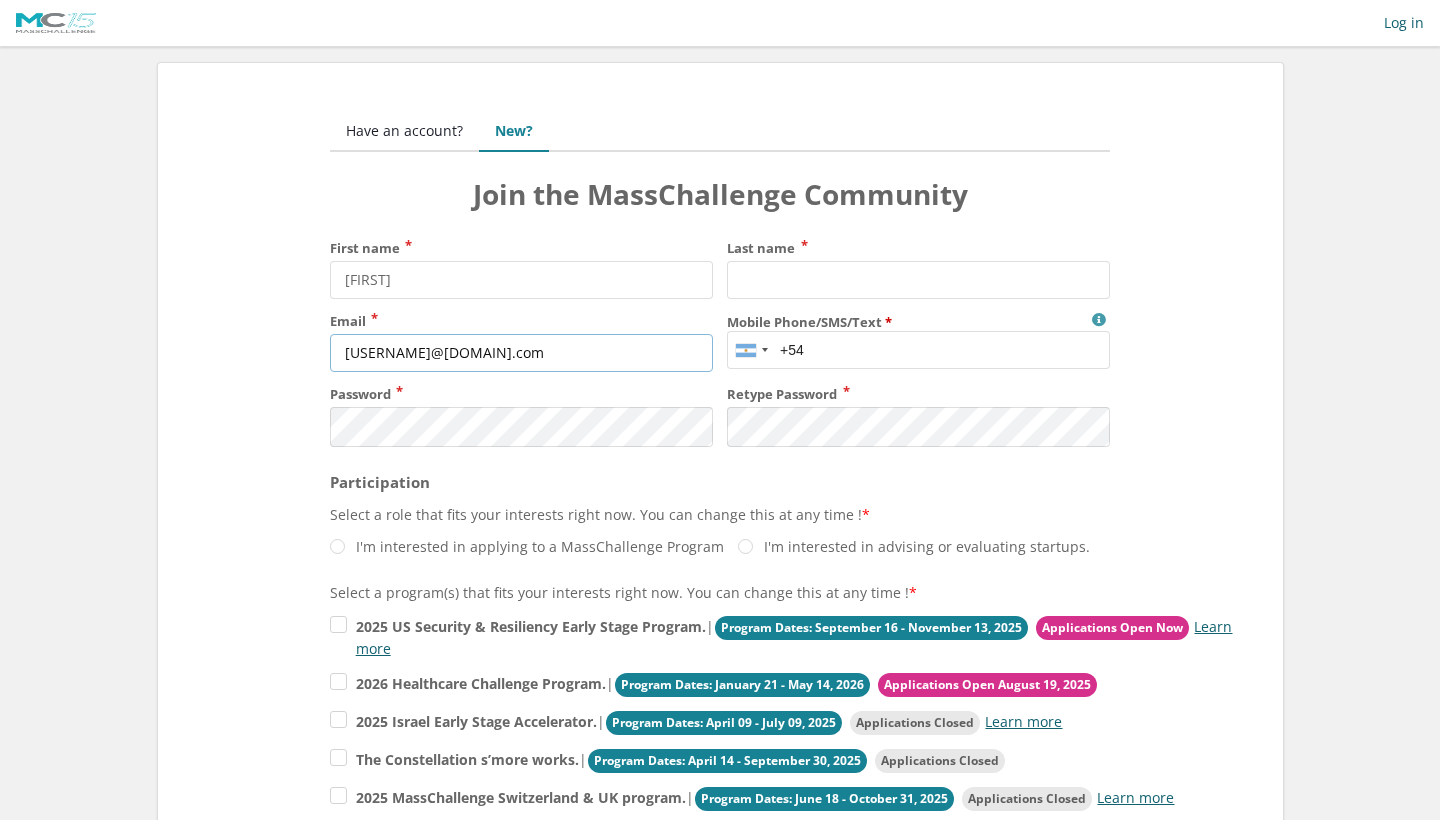 type on "[USERNAME]@[DOMAIN].com" 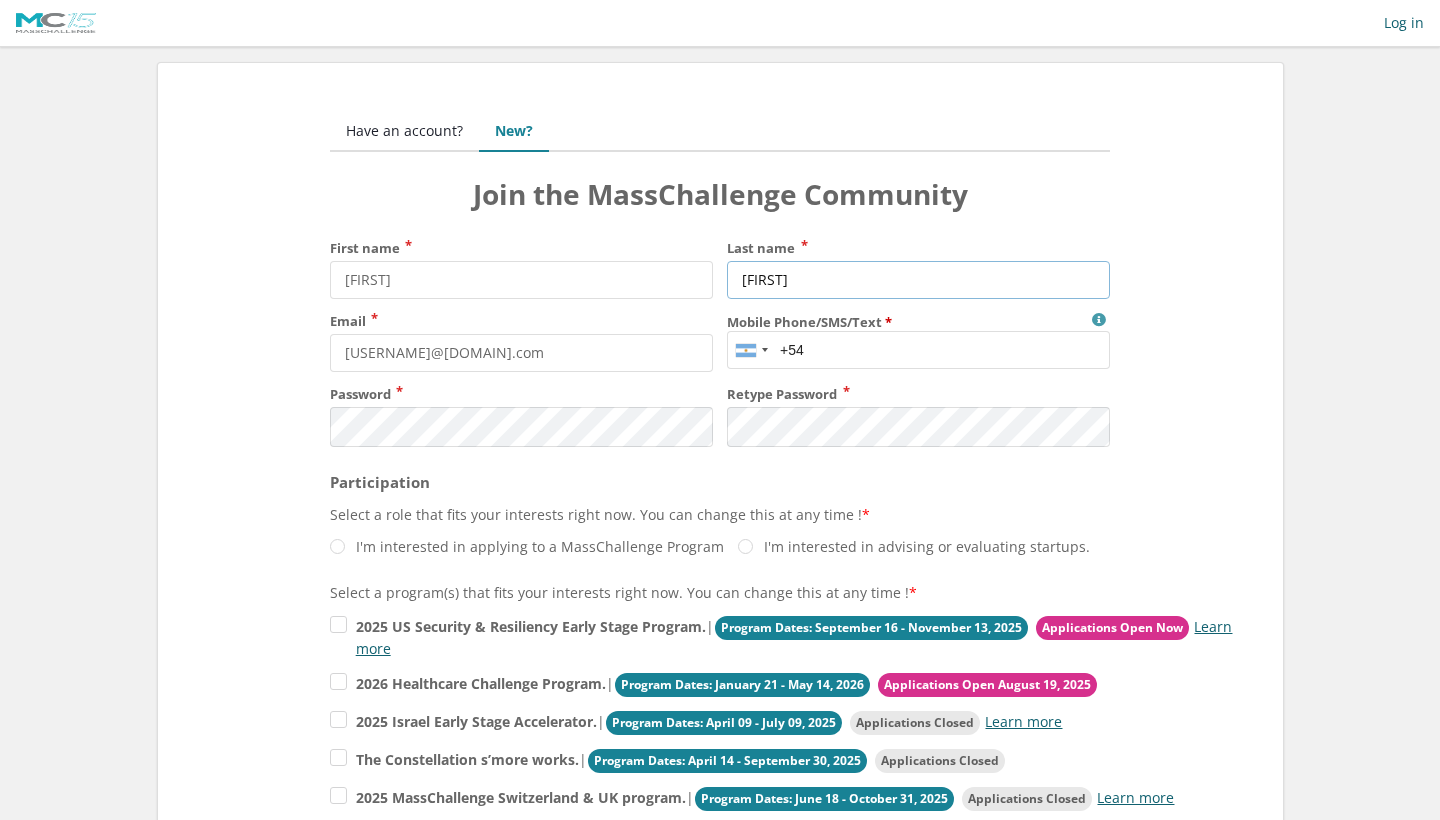 type on "Mitarotonda" 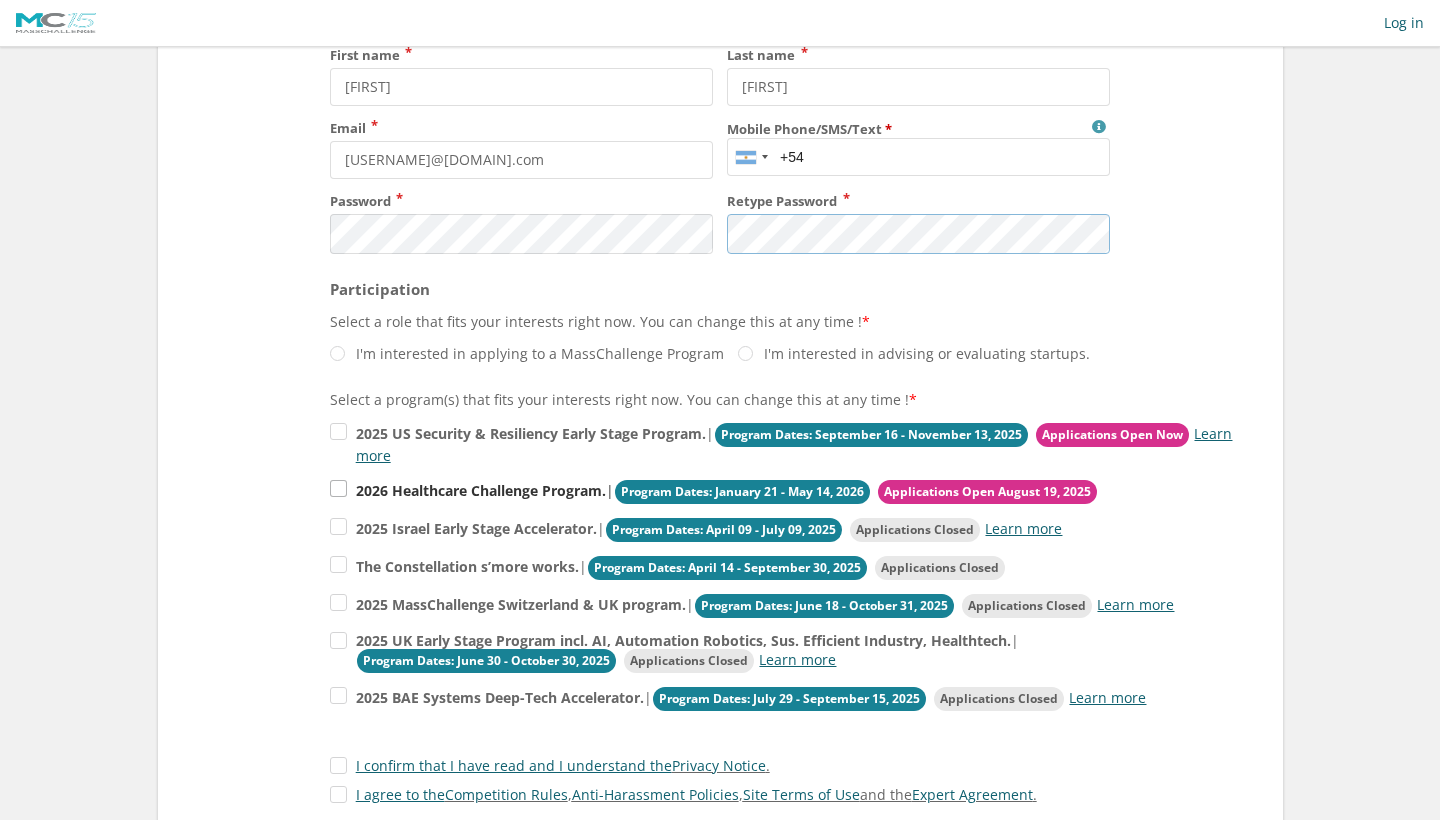 scroll, scrollTop: 202, scrollLeft: 0, axis: vertical 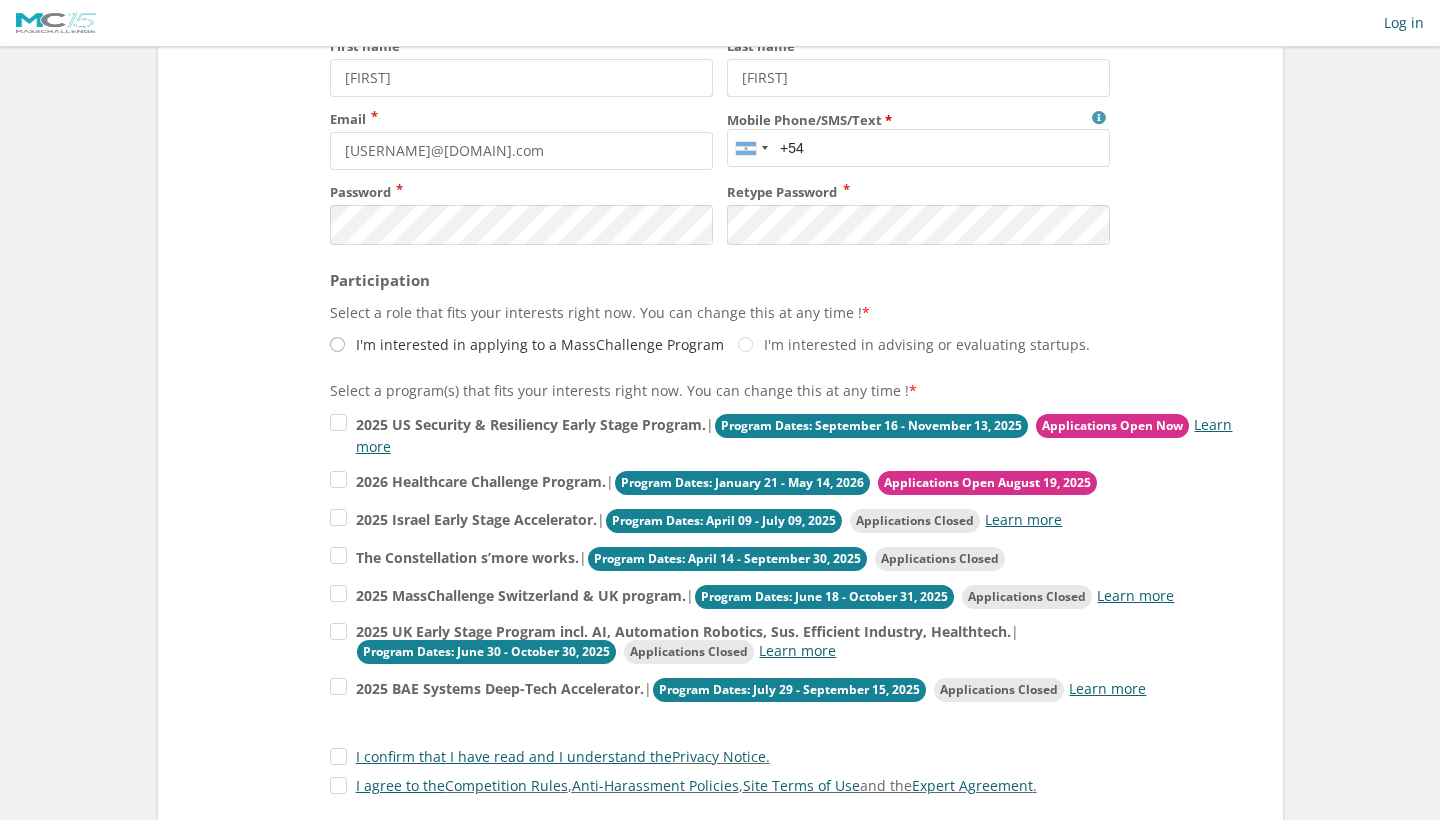 click on "I'm interested in applying to a MassChallenge
Program" at bounding box center [527, 344] 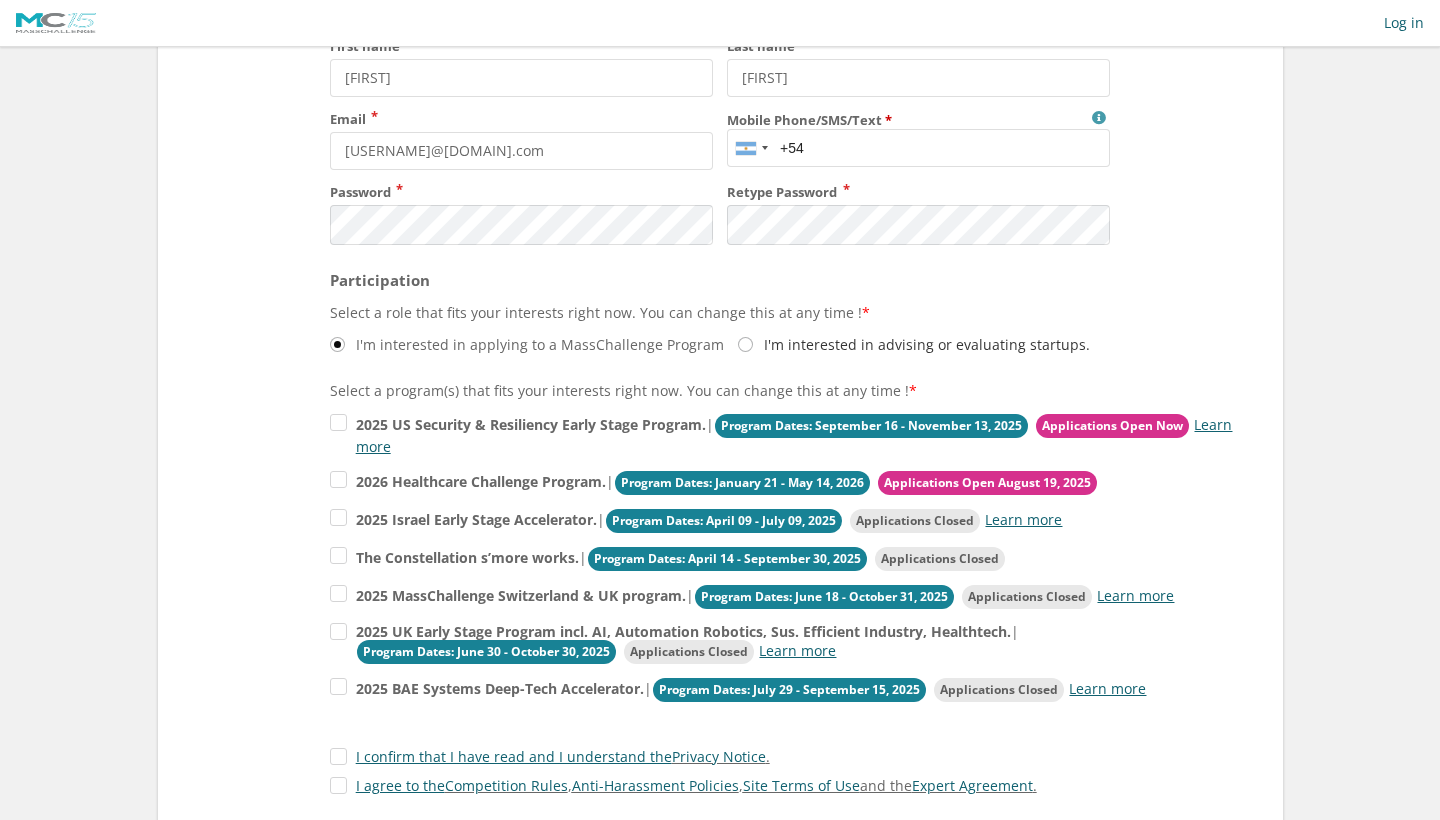 click on "I'm interested in advising or evaluating startups." at bounding box center (527, 344) 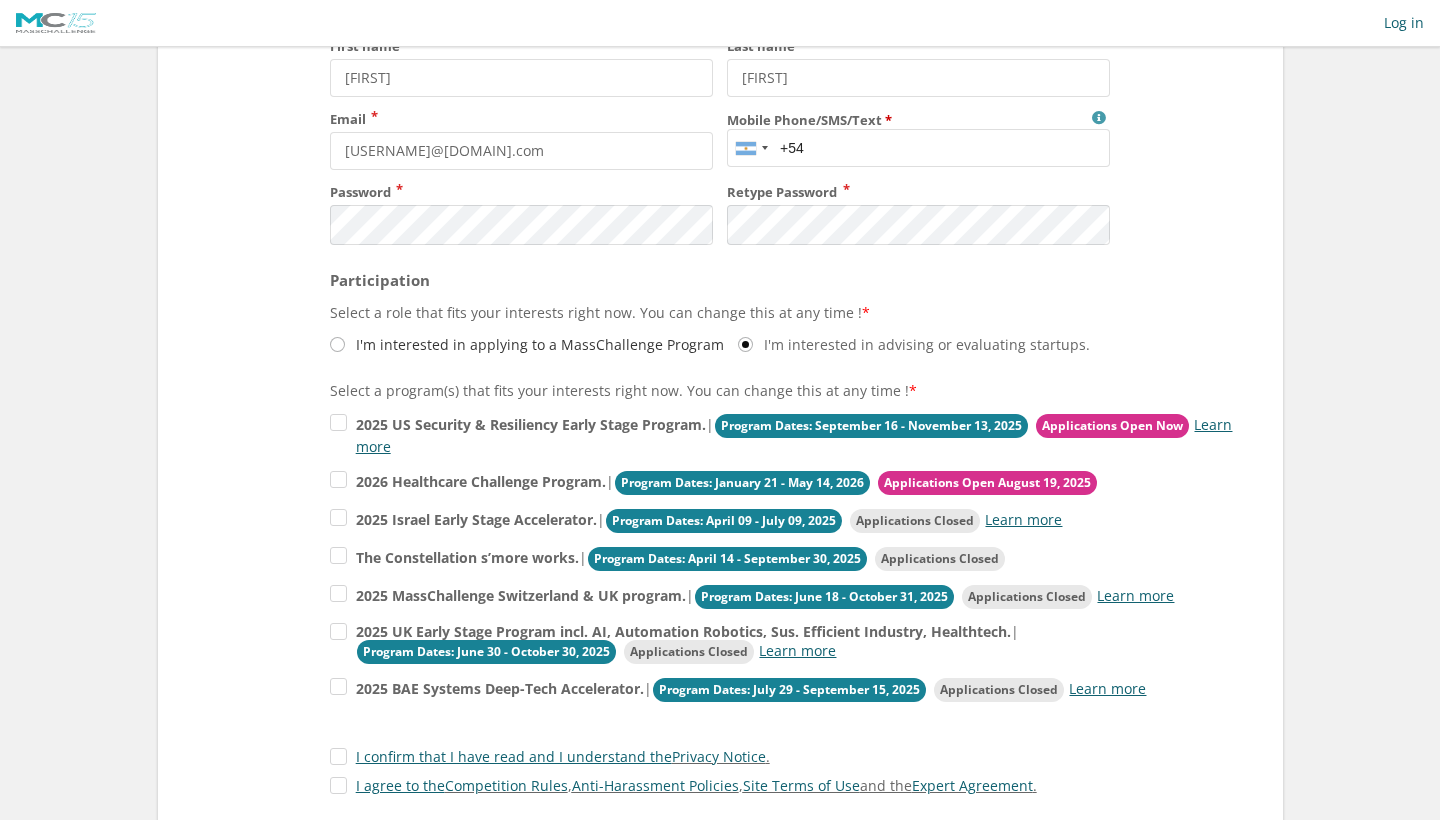 click on "I'm interested in applying to a MassChallenge
Program" at bounding box center (527, 344) 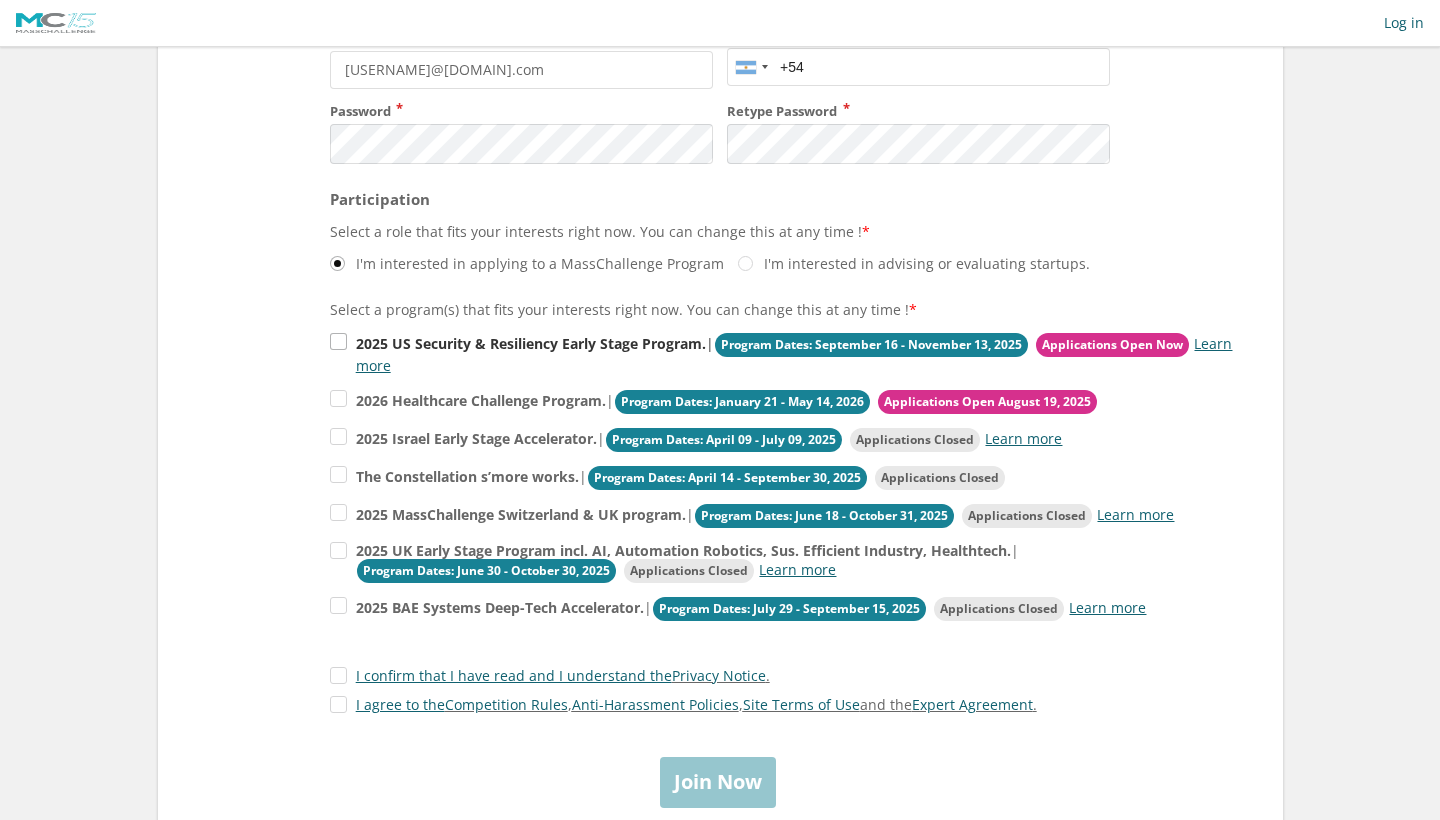 scroll, scrollTop: 283, scrollLeft: 0, axis: vertical 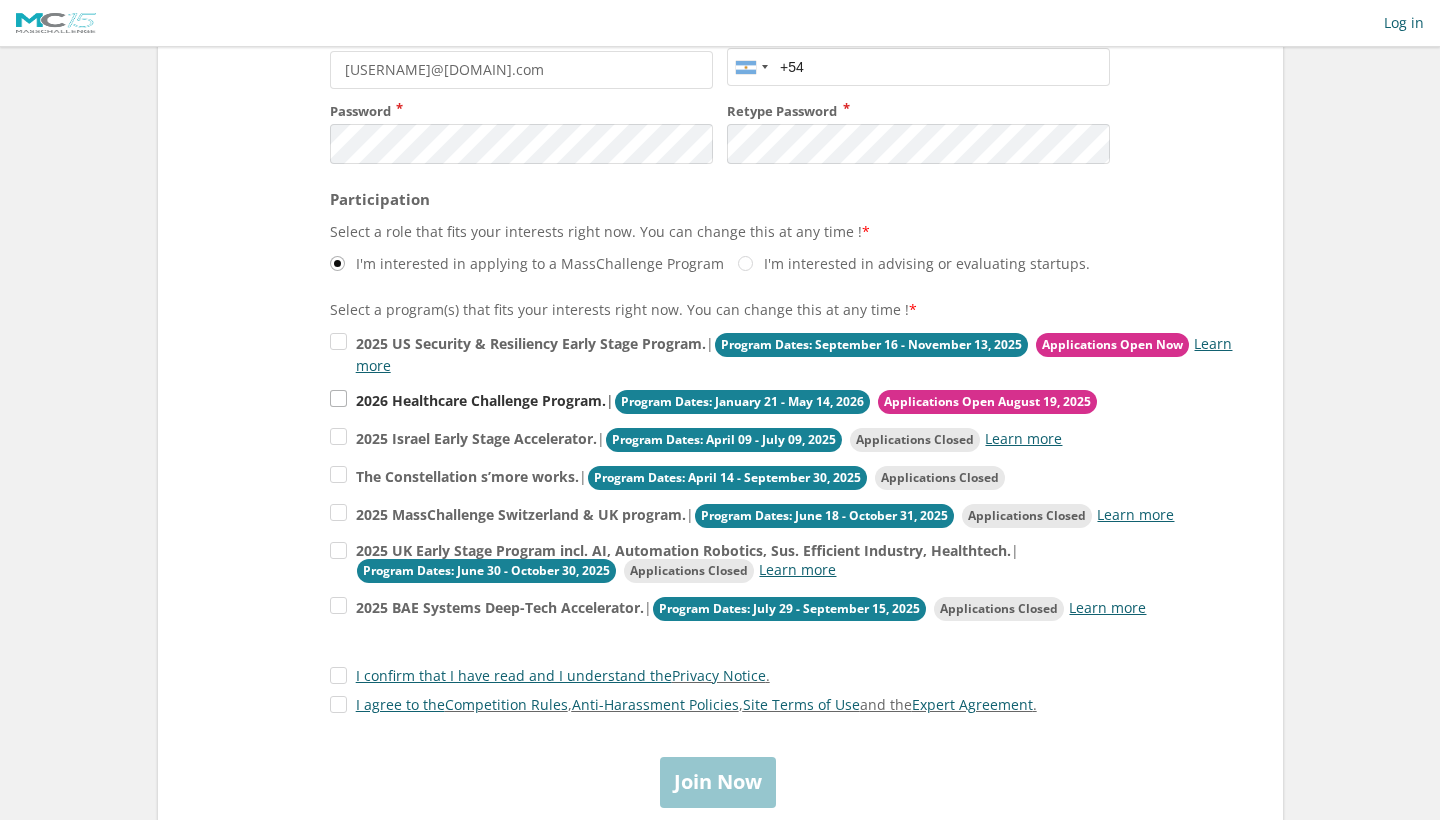 click on "Applications Open August 19, 2025" at bounding box center (1112, 345) 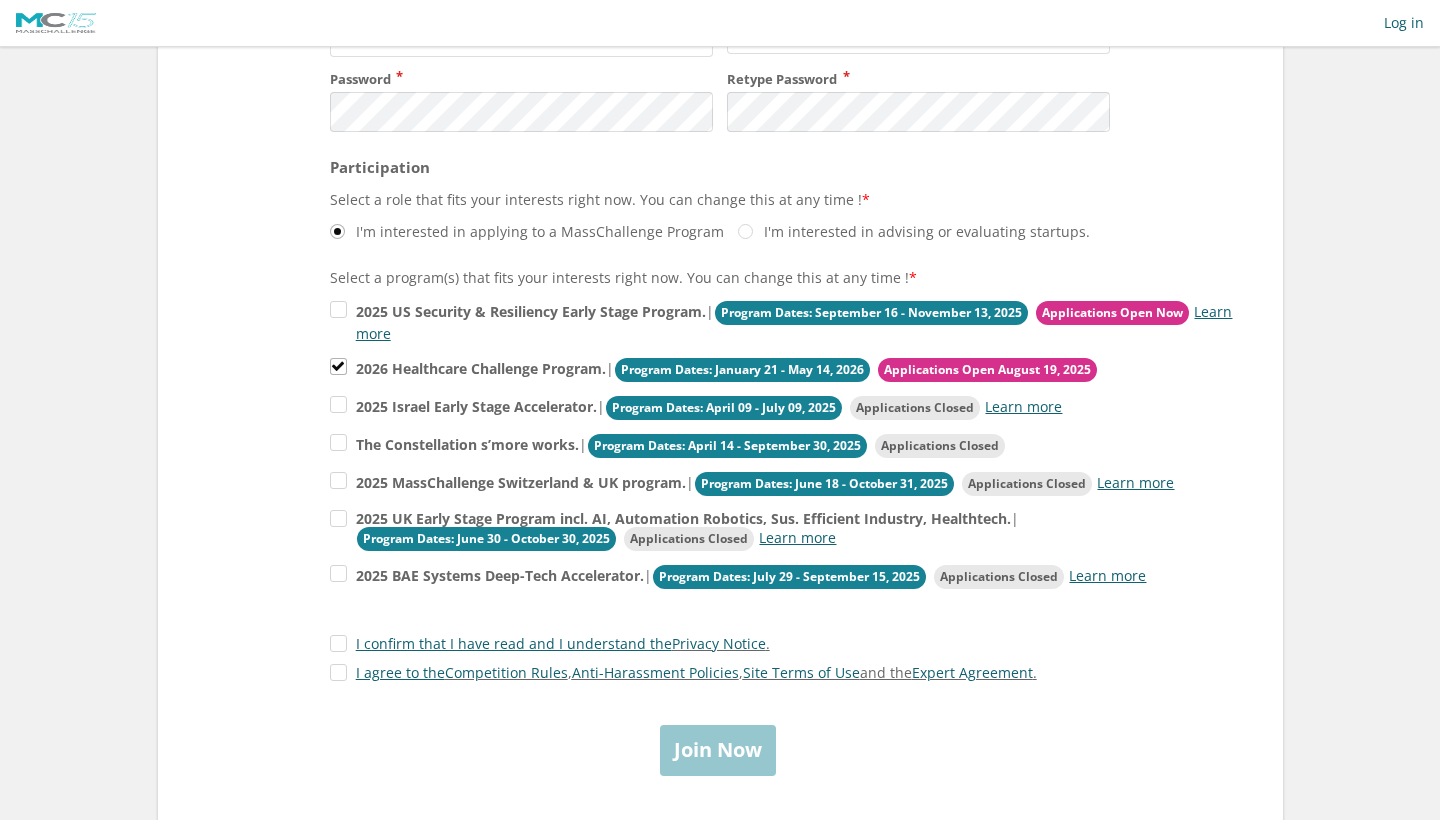 scroll, scrollTop: 312, scrollLeft: 0, axis: vertical 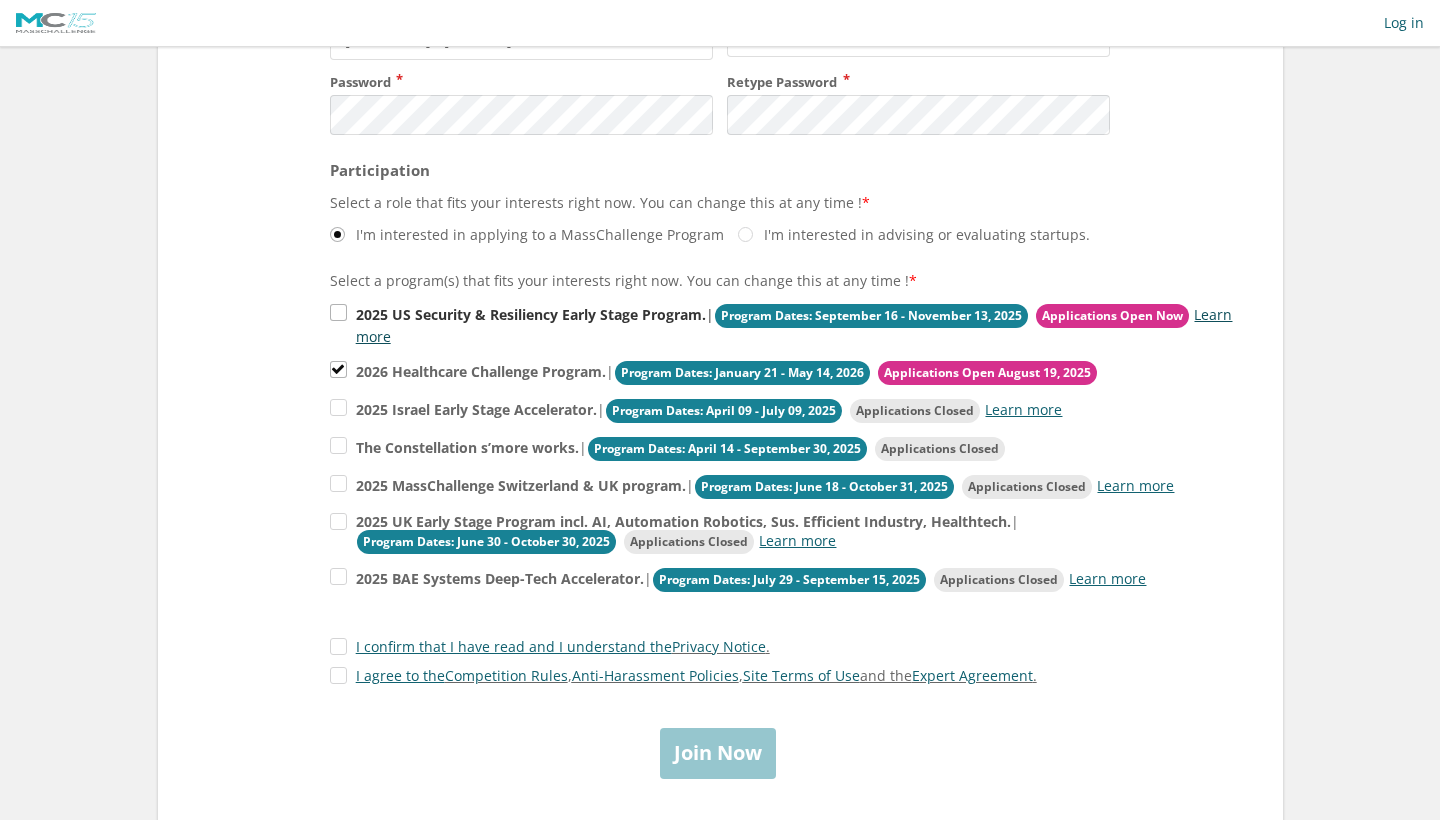 click on "Learn more" at bounding box center (794, 325) 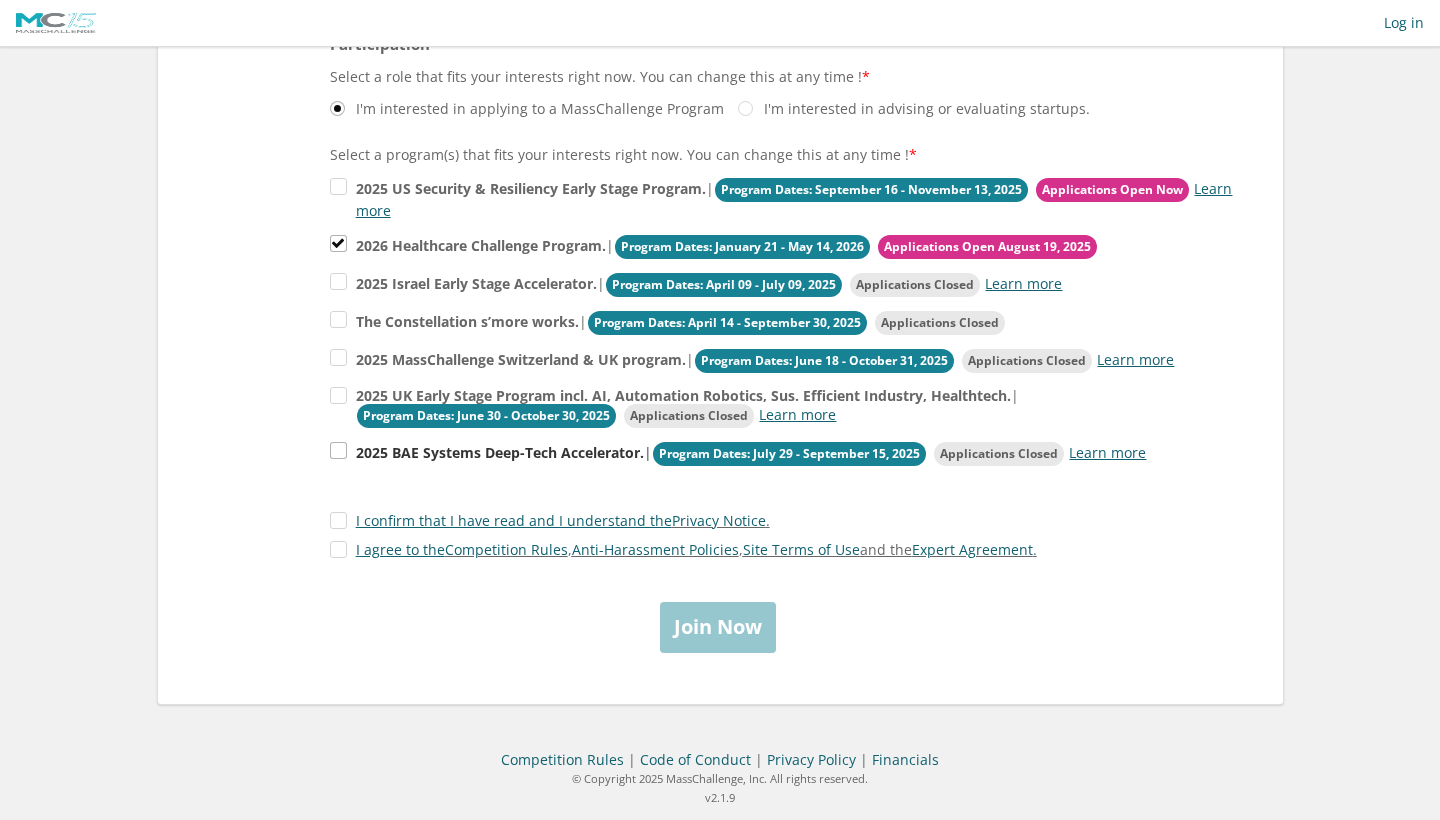 scroll, scrollTop: 437, scrollLeft: 0, axis: vertical 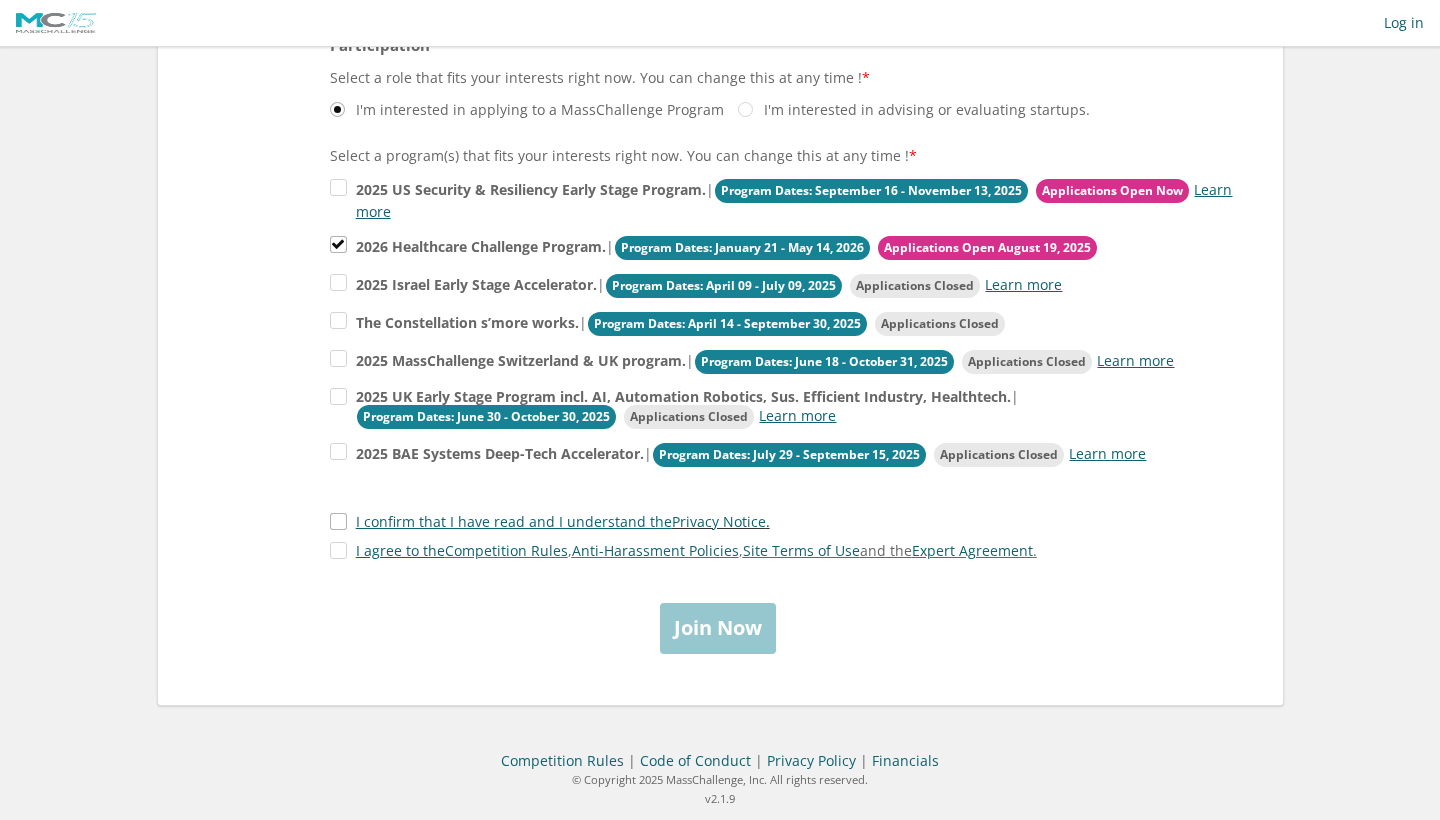 click on "I confirm that I have read and I understand the  Privacy Notice ." at bounding box center [550, 521] 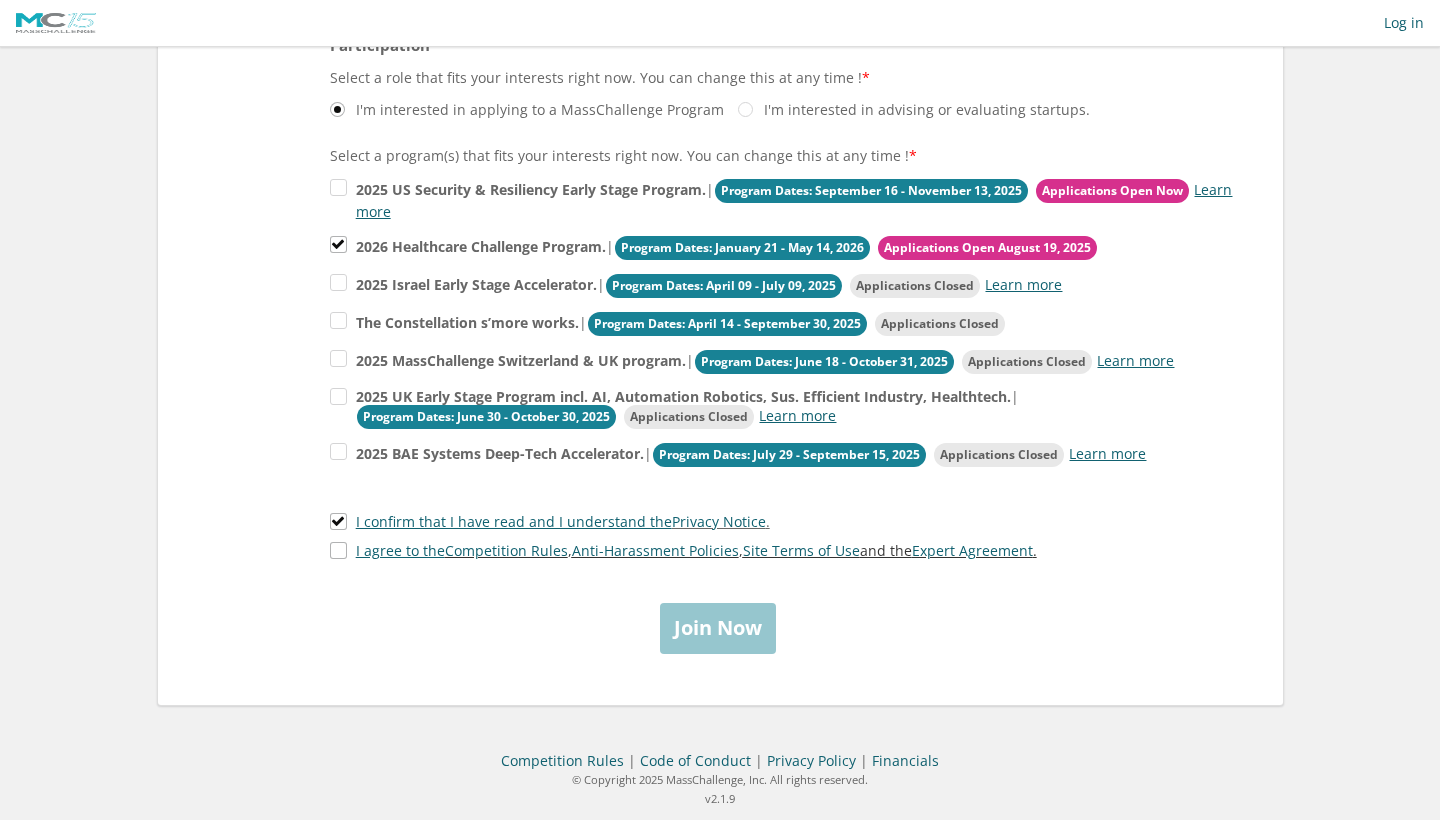 click on "I agree to the  Competition Rules ,  Anti-Harassment Policies ,  Site Terms of Use  and the  Expert Agreement ." at bounding box center [683, 550] 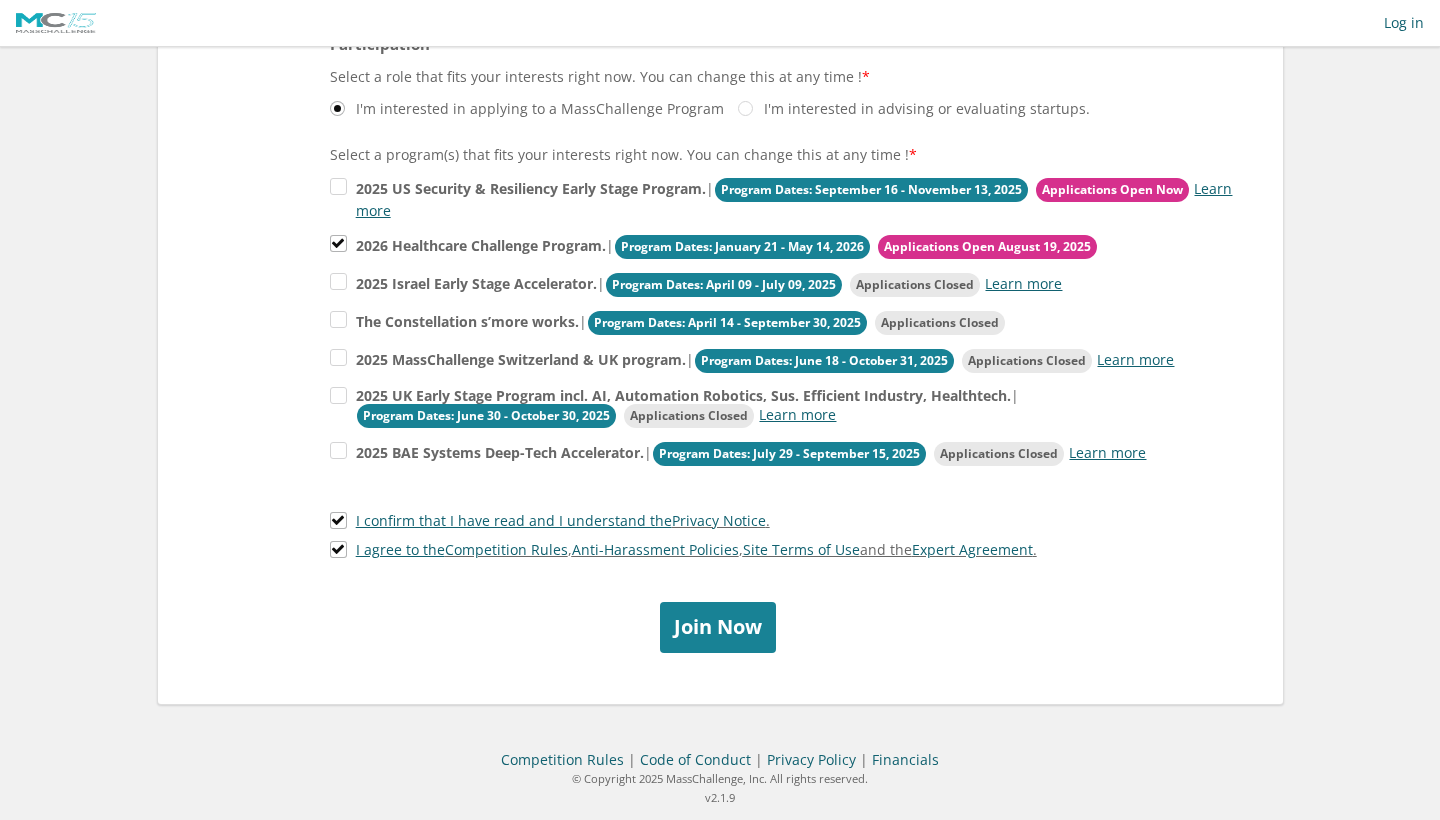 scroll, scrollTop: 437, scrollLeft: 0, axis: vertical 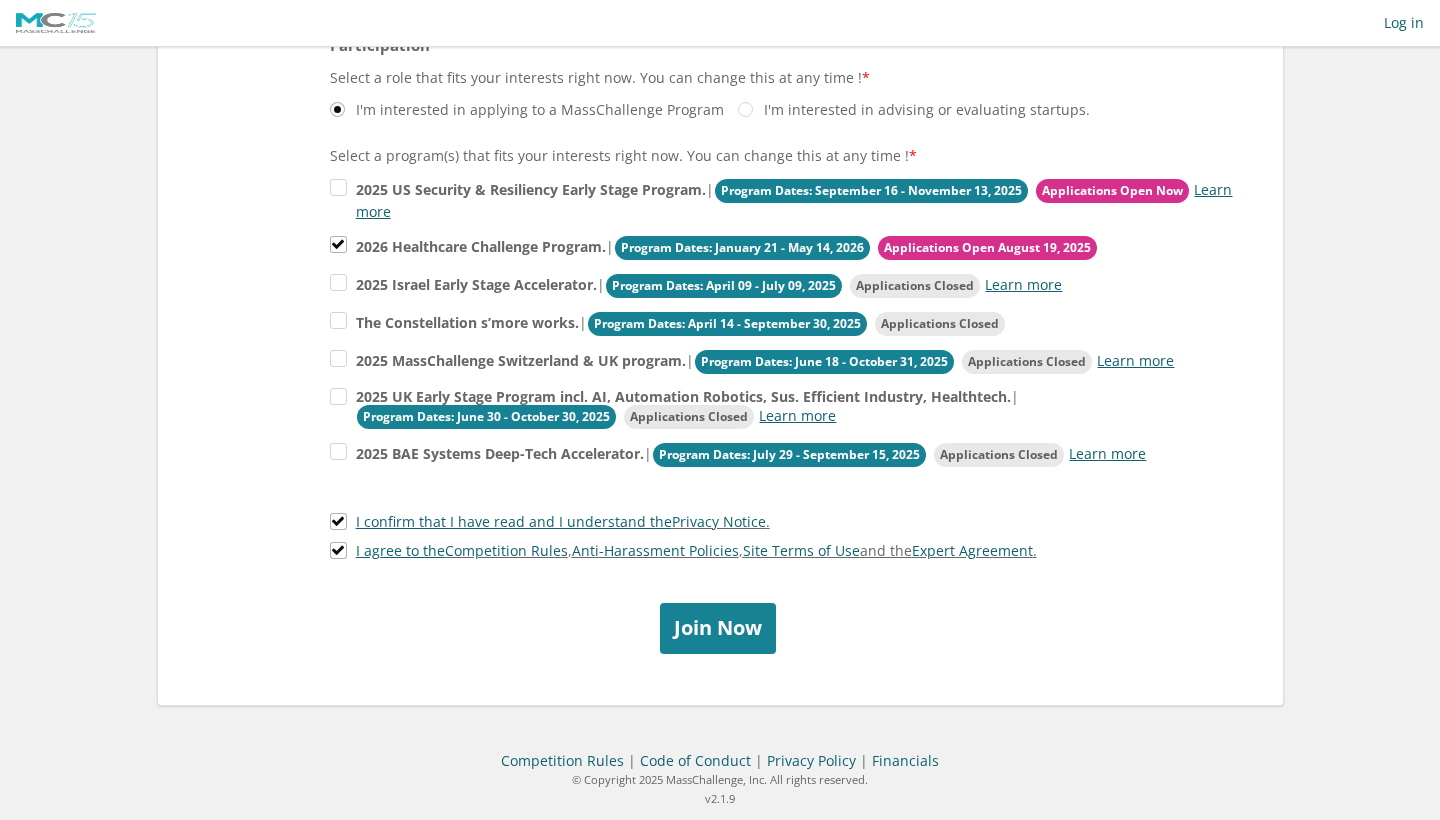 click on "Join Now" at bounding box center [718, 628] 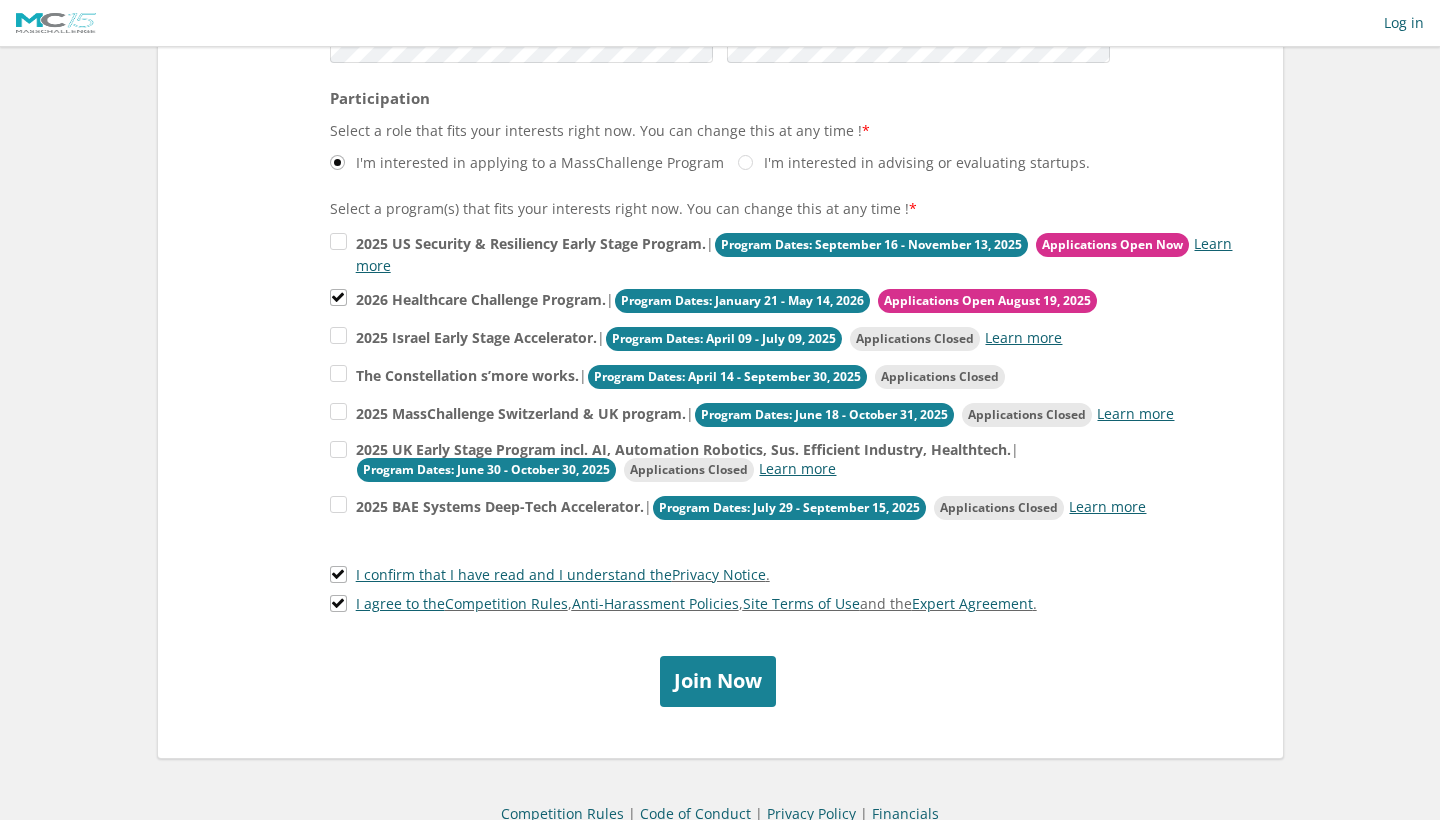click on "Join Now" at bounding box center (718, 681) 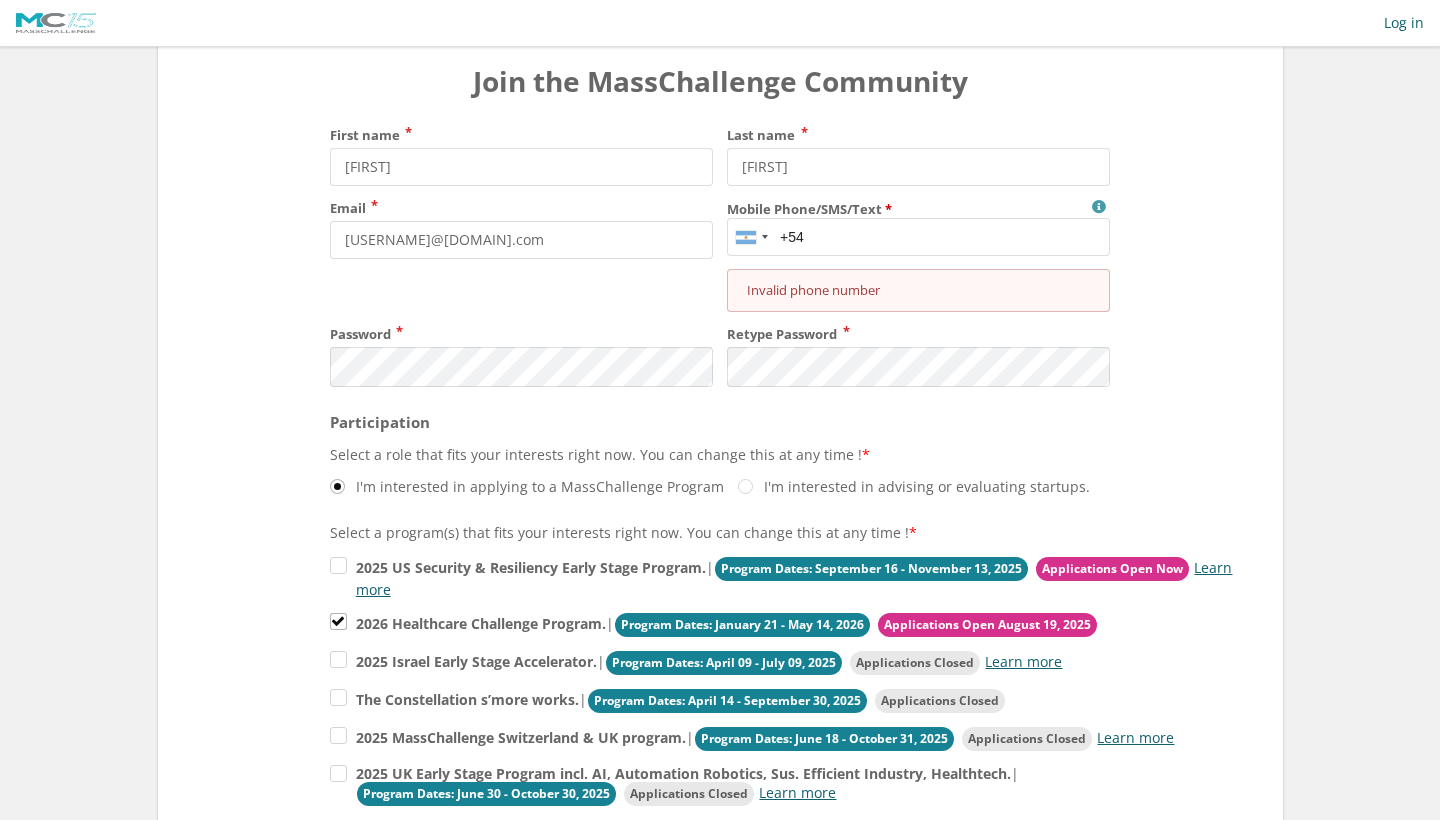 scroll, scrollTop: 110, scrollLeft: 0, axis: vertical 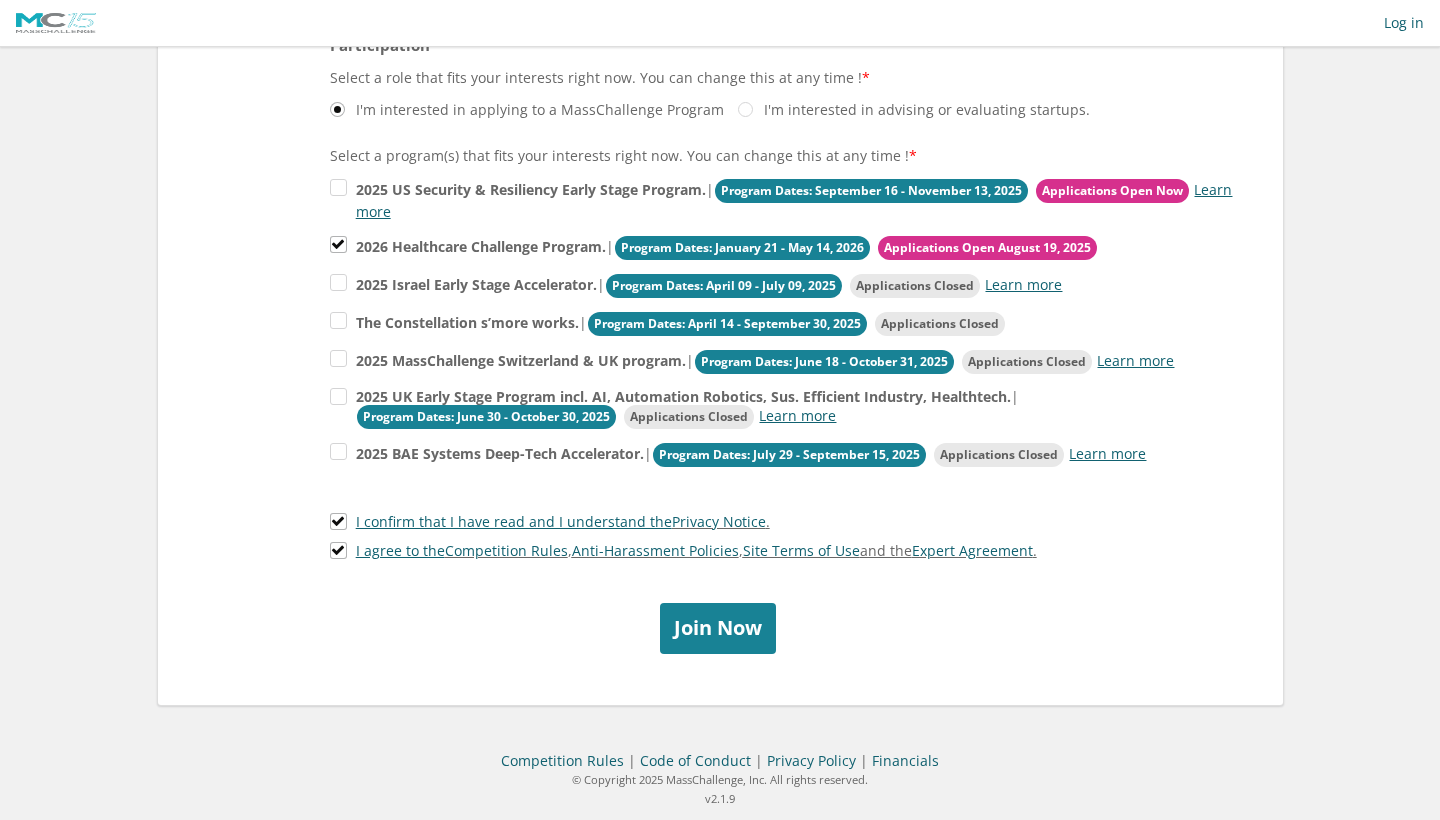type on "+542324643989" 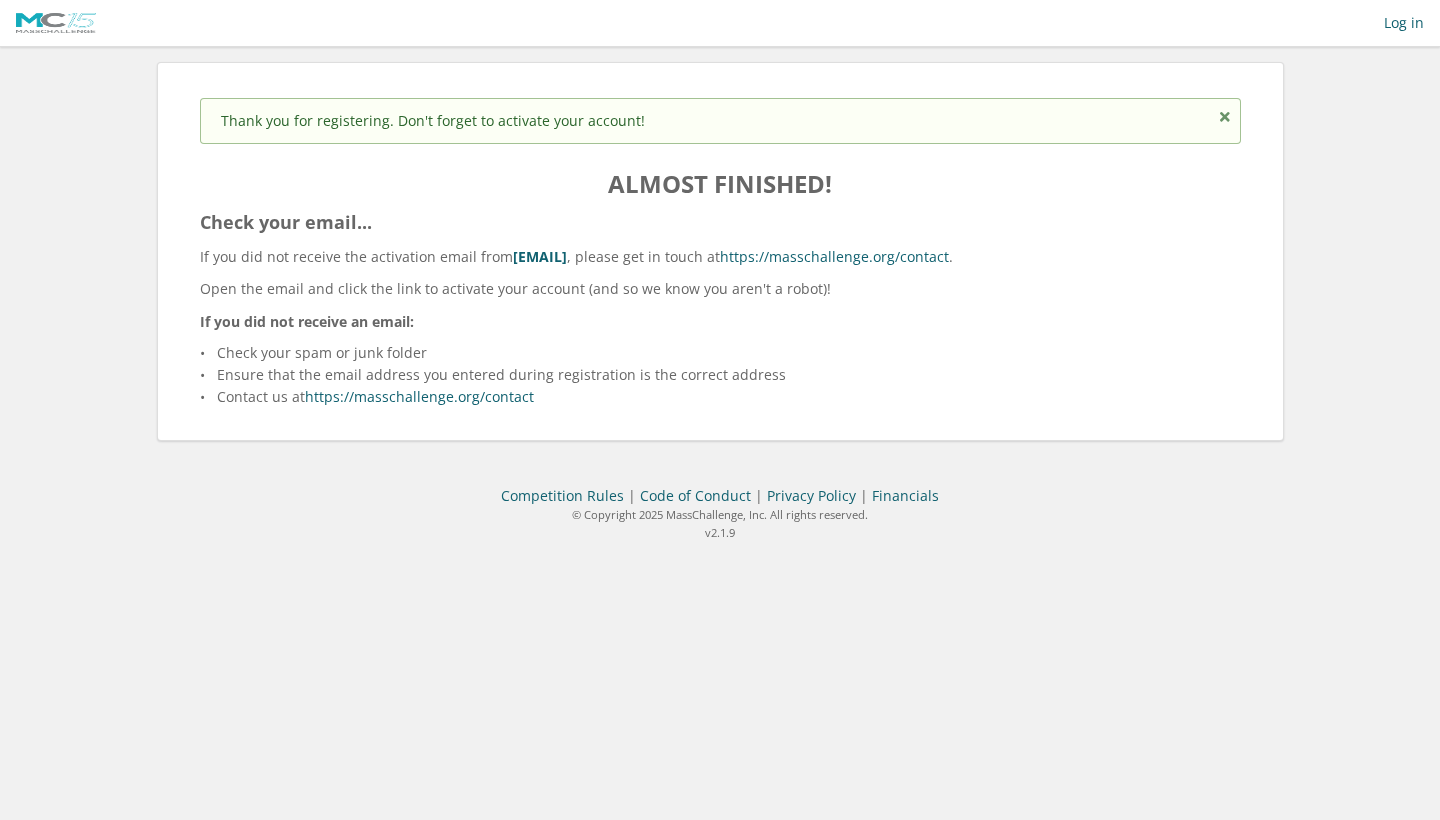 scroll, scrollTop: 0, scrollLeft: 0, axis: both 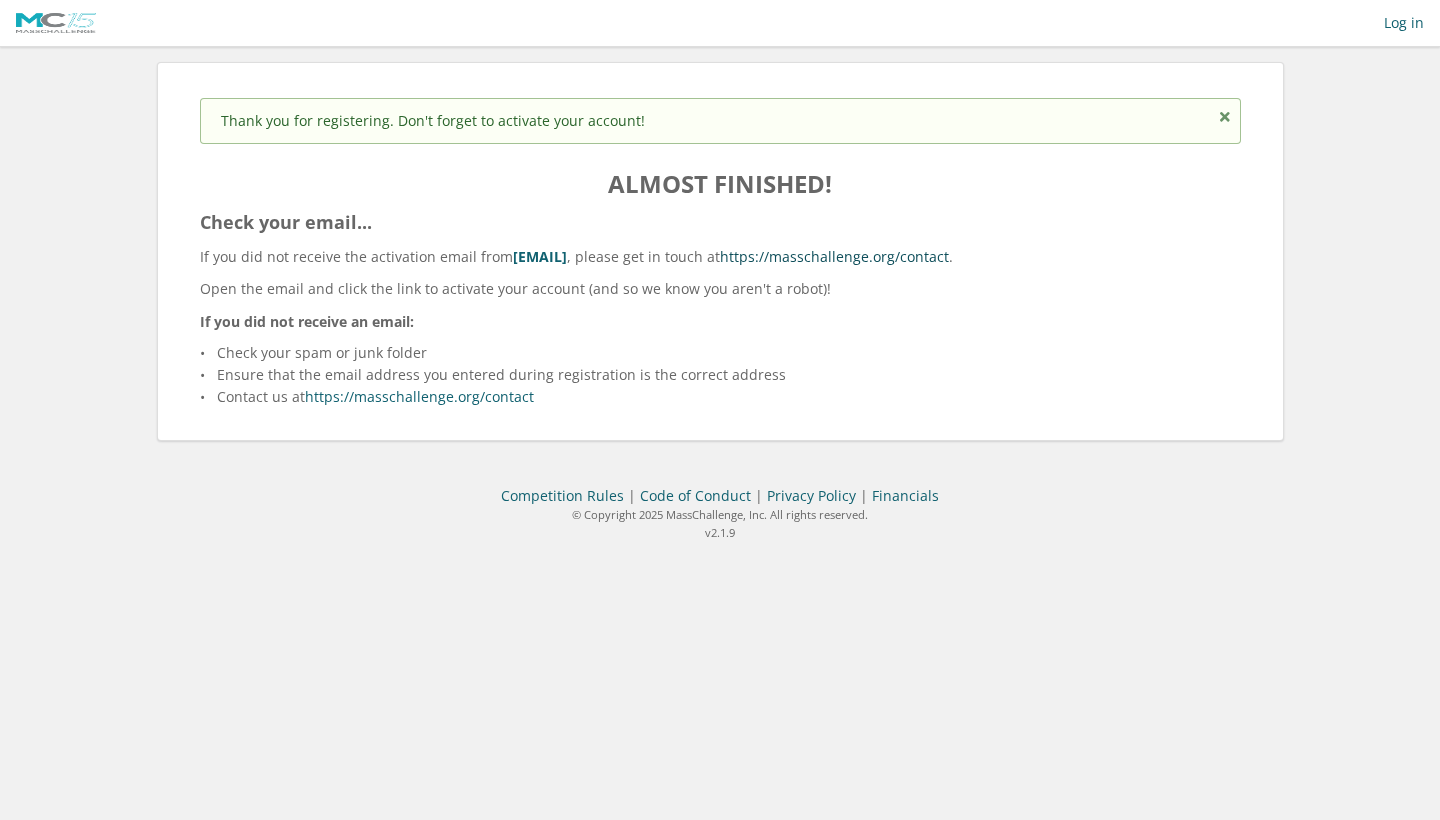 click on "https://masschallenge.org/contact" at bounding box center [834, 256] 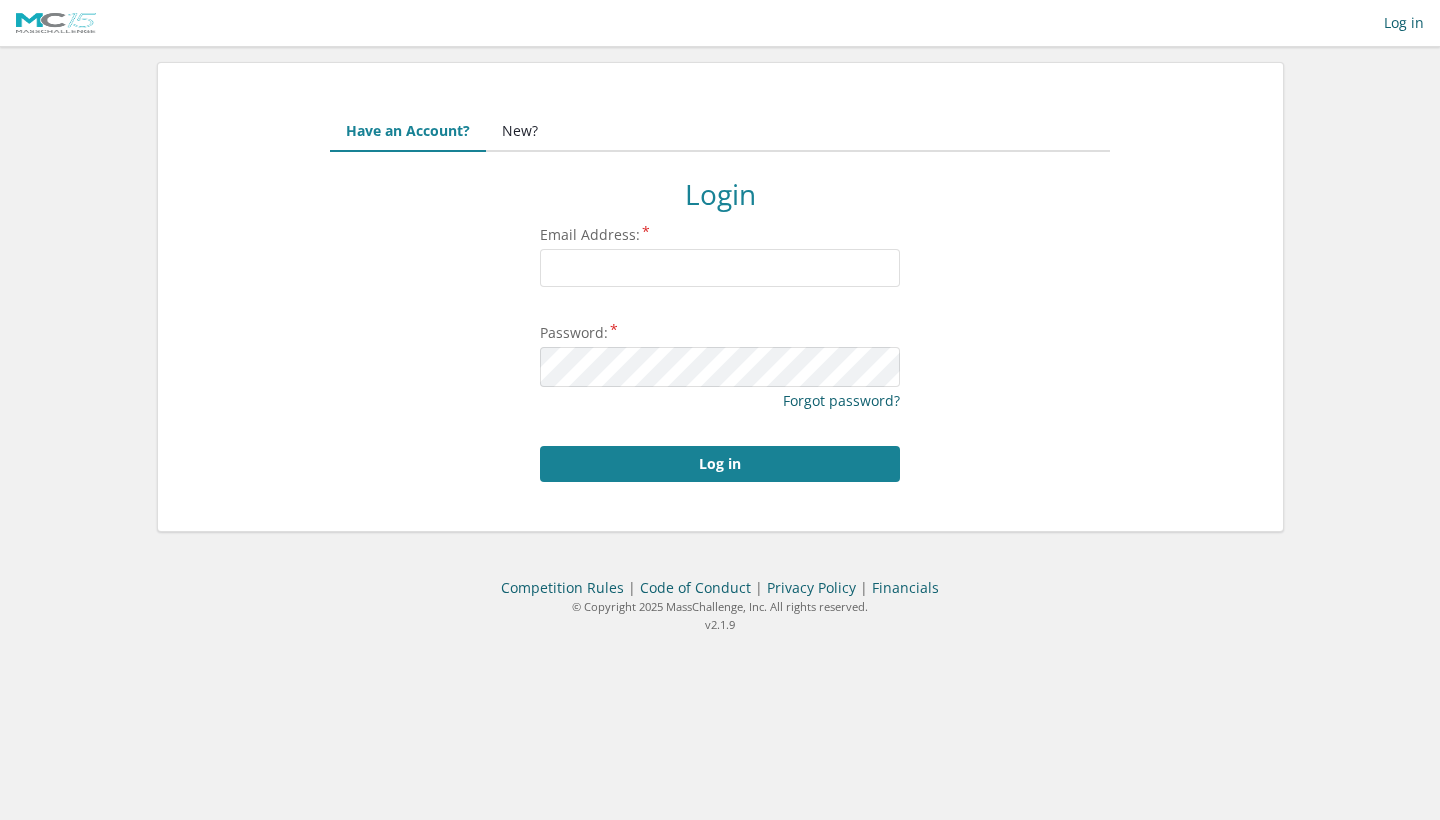 scroll, scrollTop: 0, scrollLeft: 0, axis: both 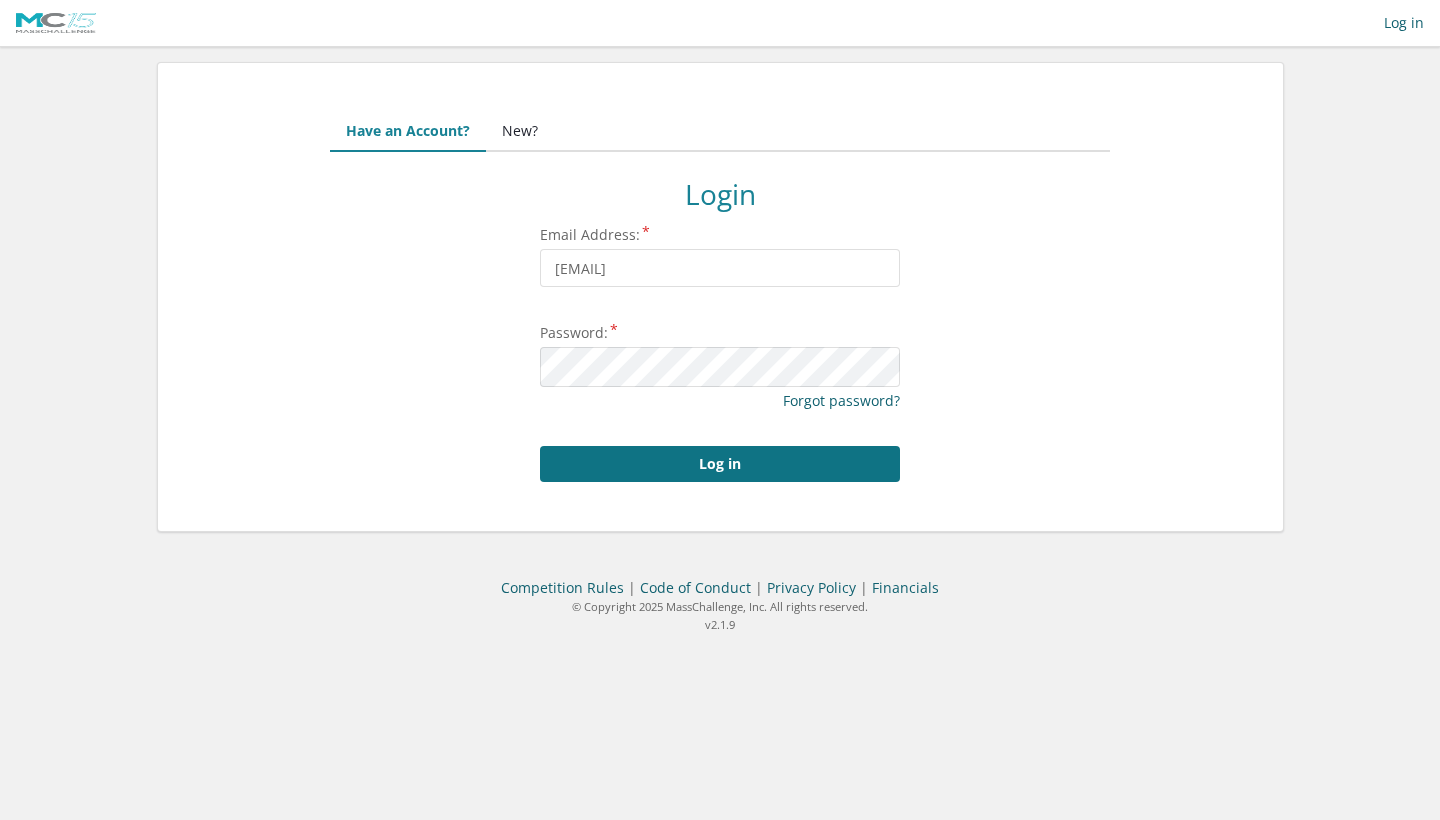 click on "Log in" at bounding box center [720, 464] 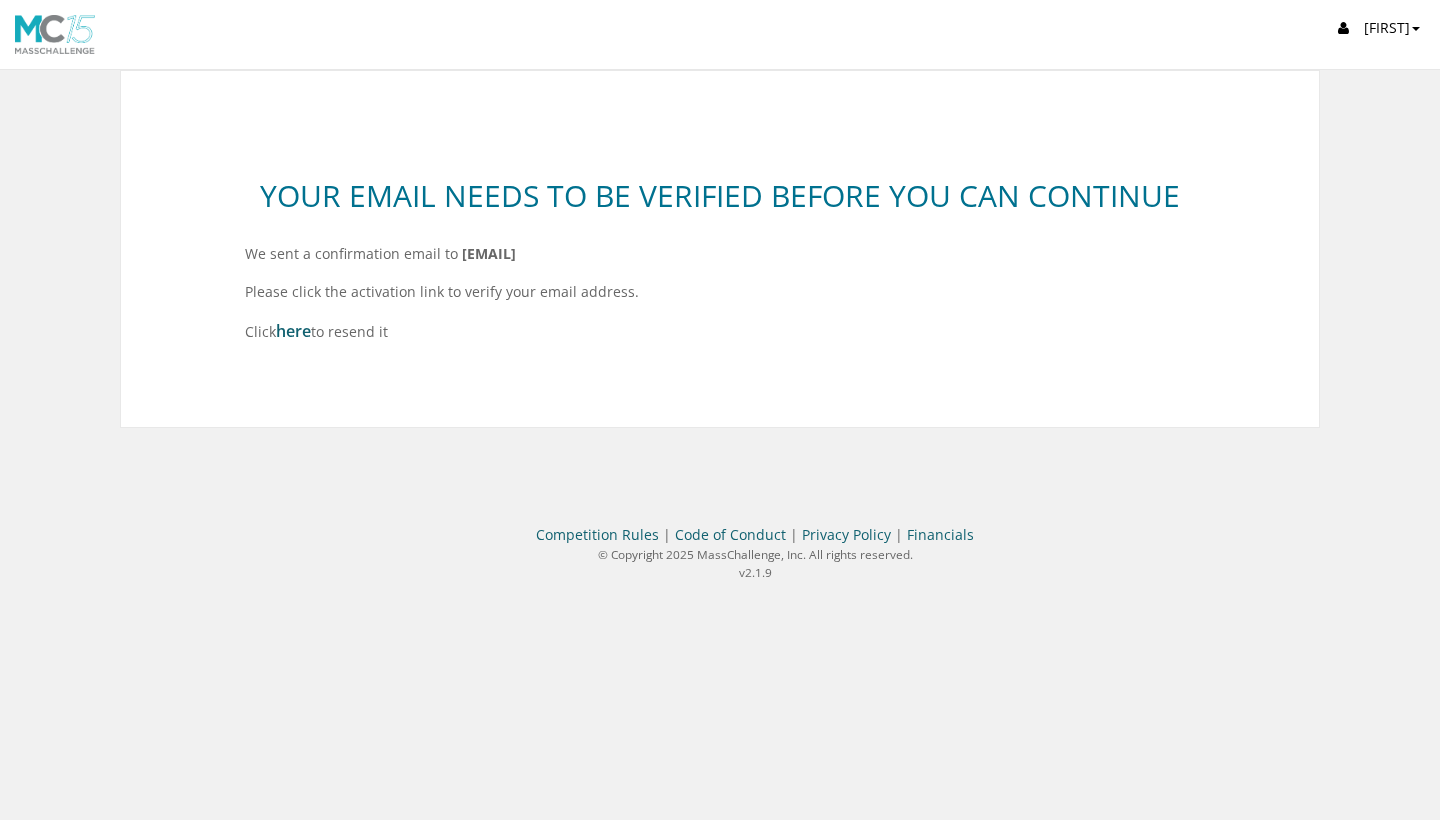 scroll, scrollTop: 0, scrollLeft: 0, axis: both 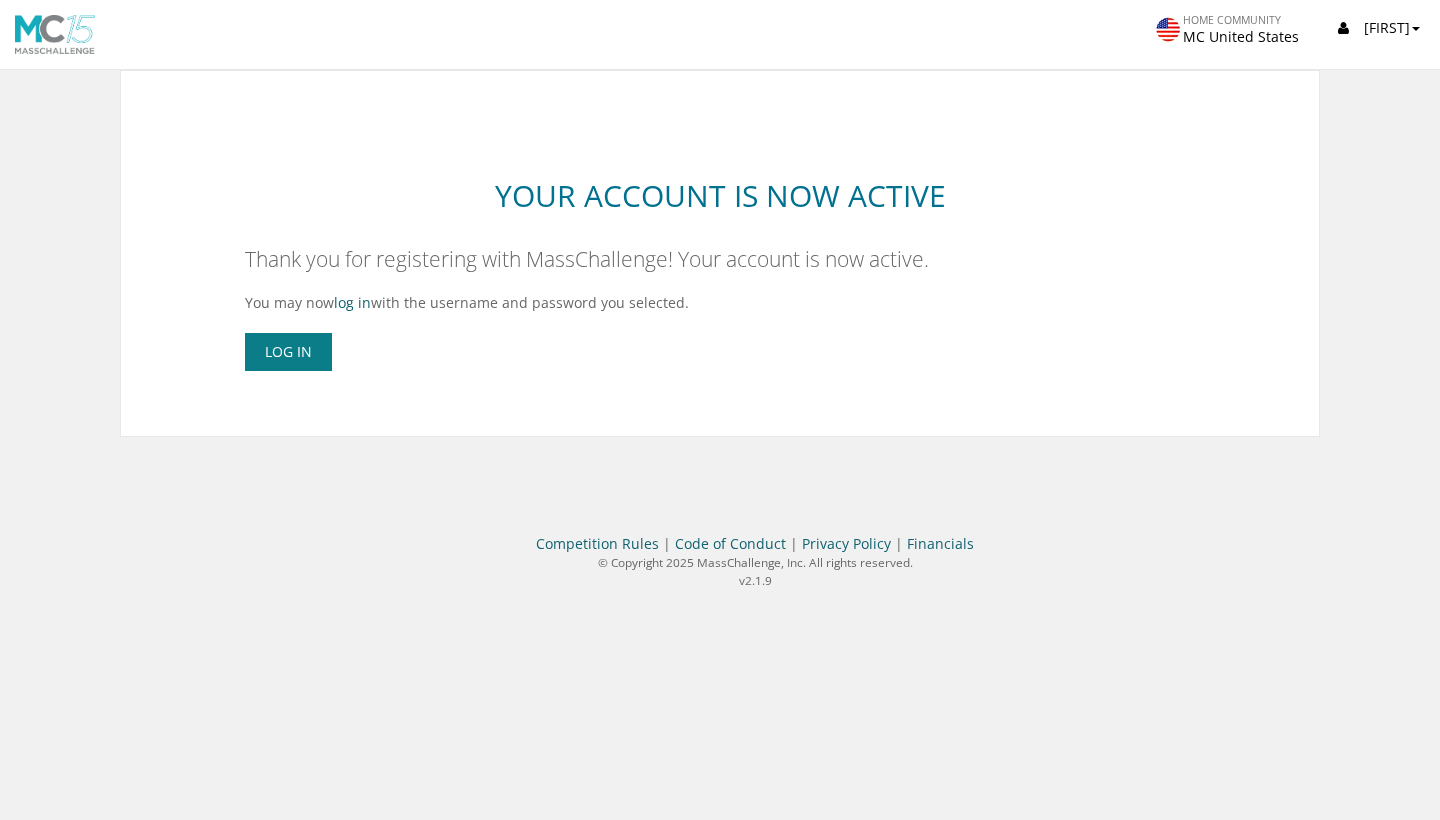 click on "Log In" at bounding box center [288, 352] 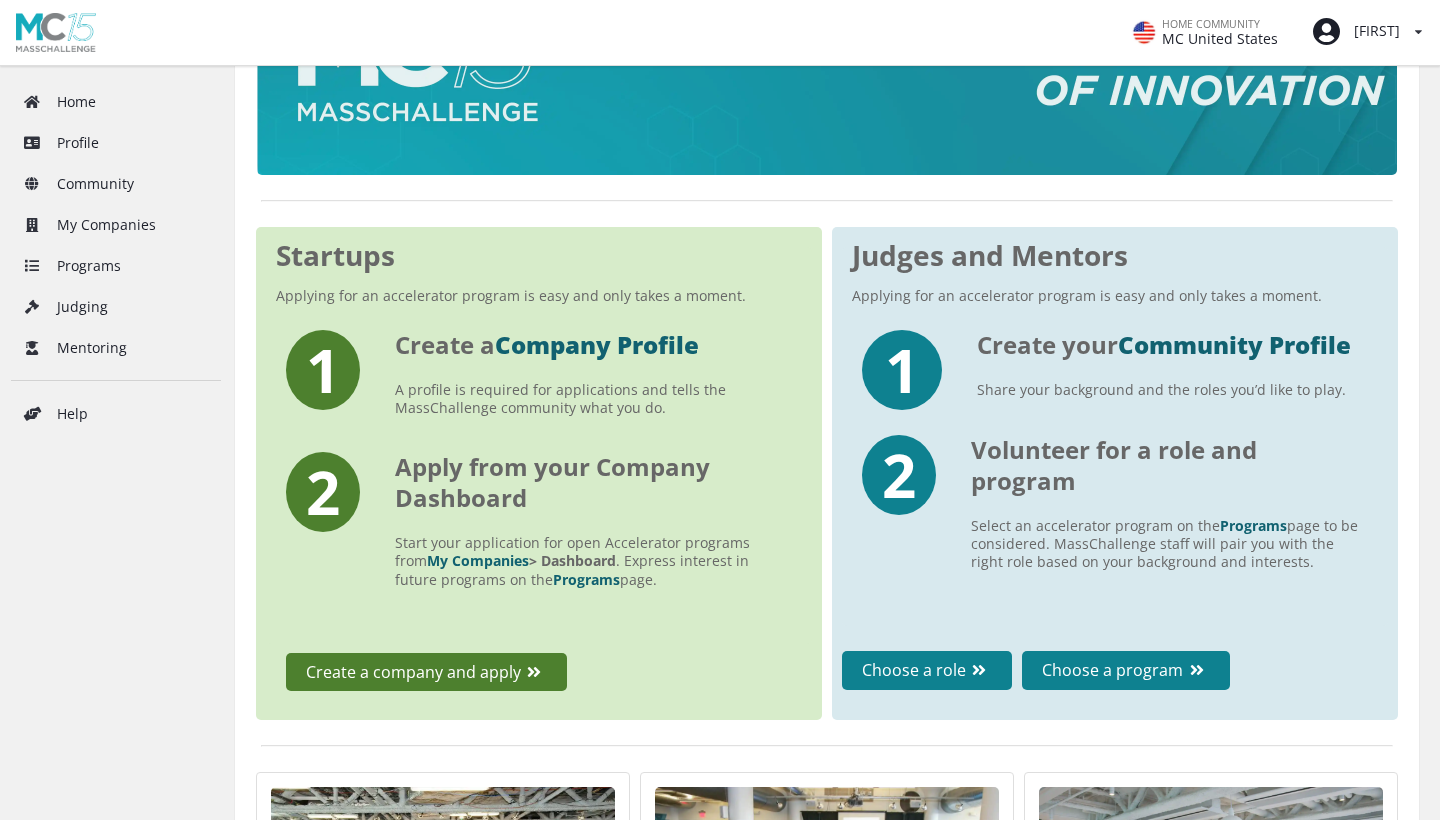 scroll, scrollTop: 203, scrollLeft: 0, axis: vertical 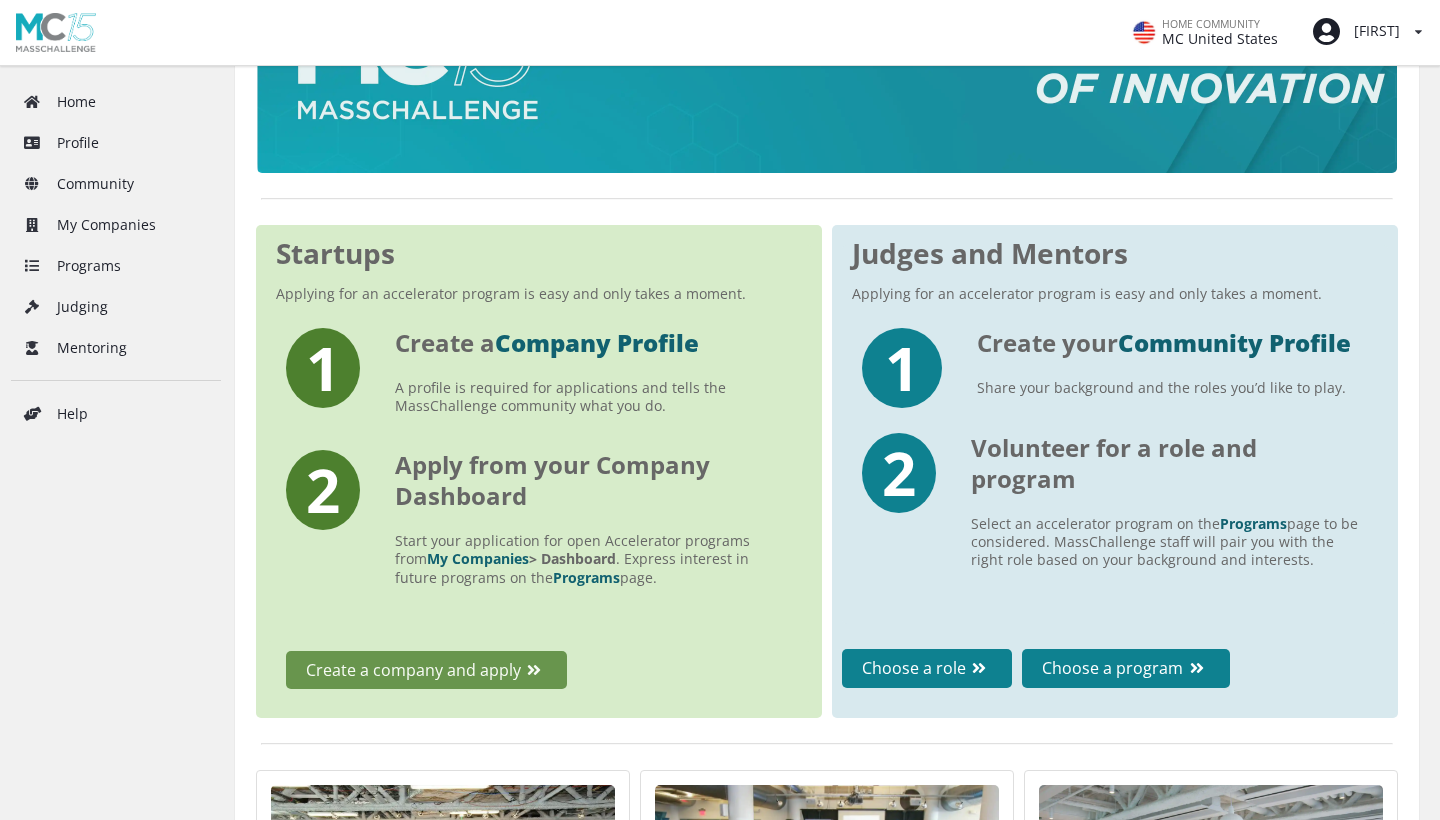 click on "Create a company and apply" at bounding box center [426, 670] 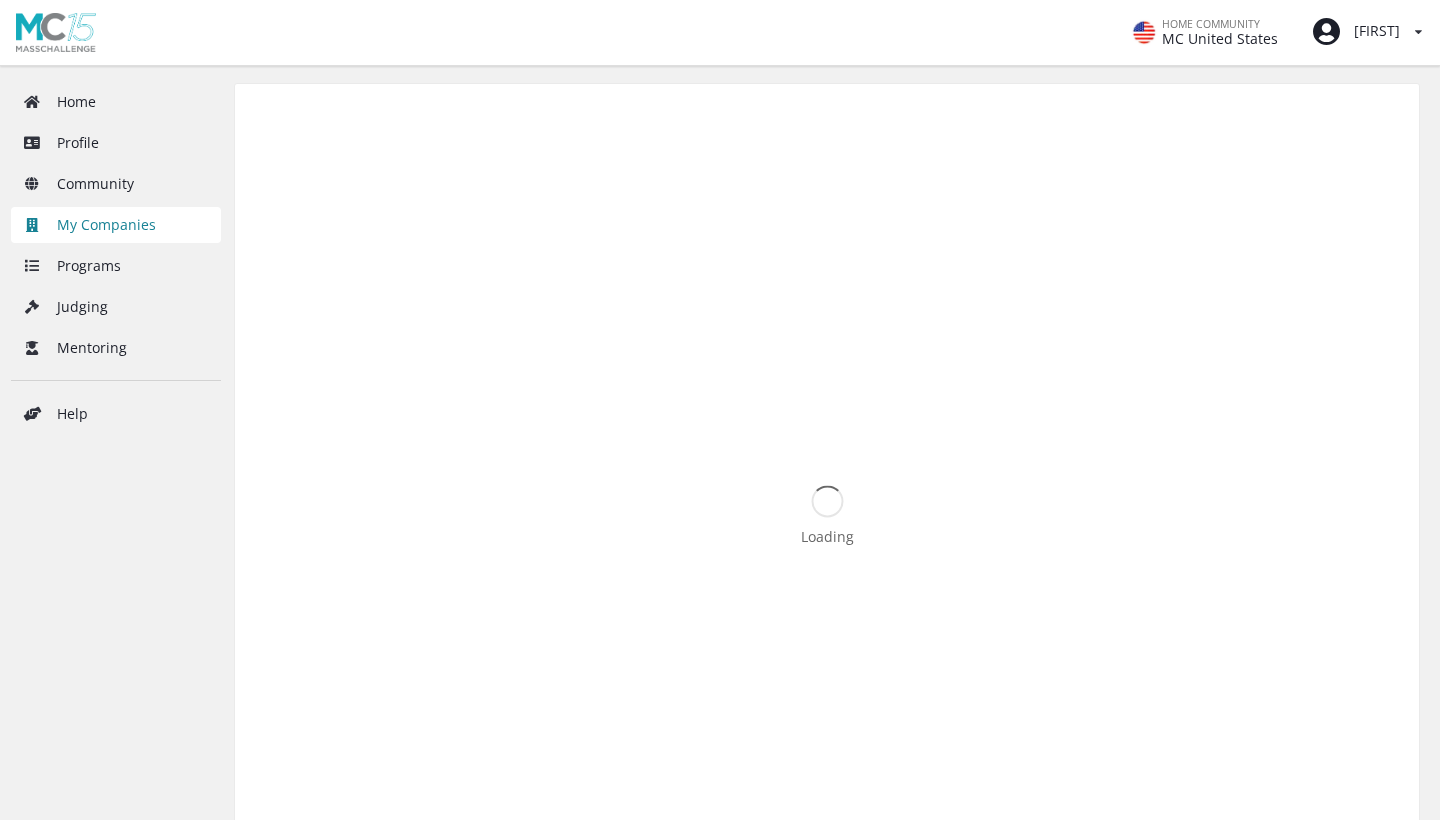scroll, scrollTop: 0, scrollLeft: 0, axis: both 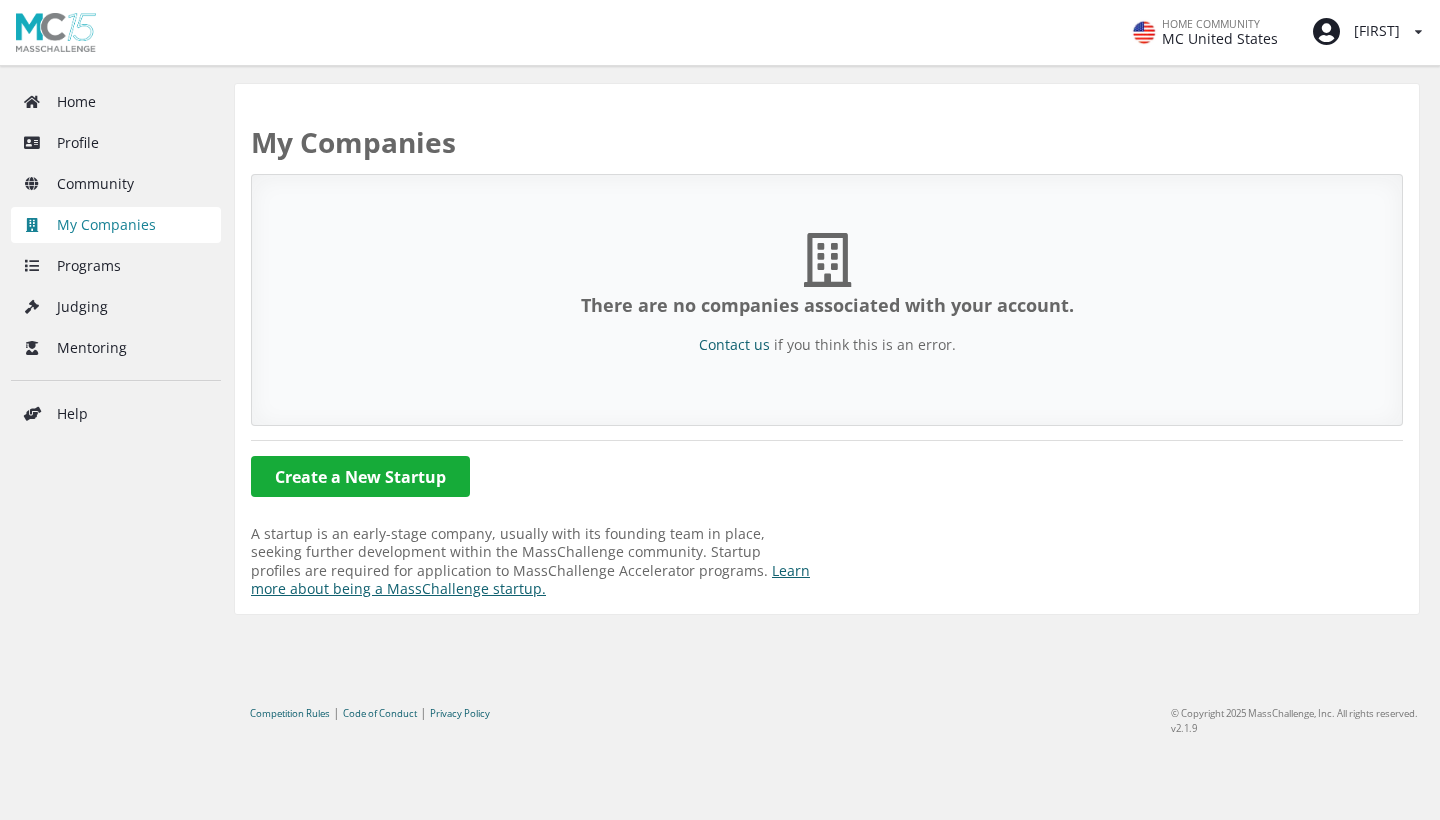 click on "Create a New Startup" at bounding box center [360, 476] 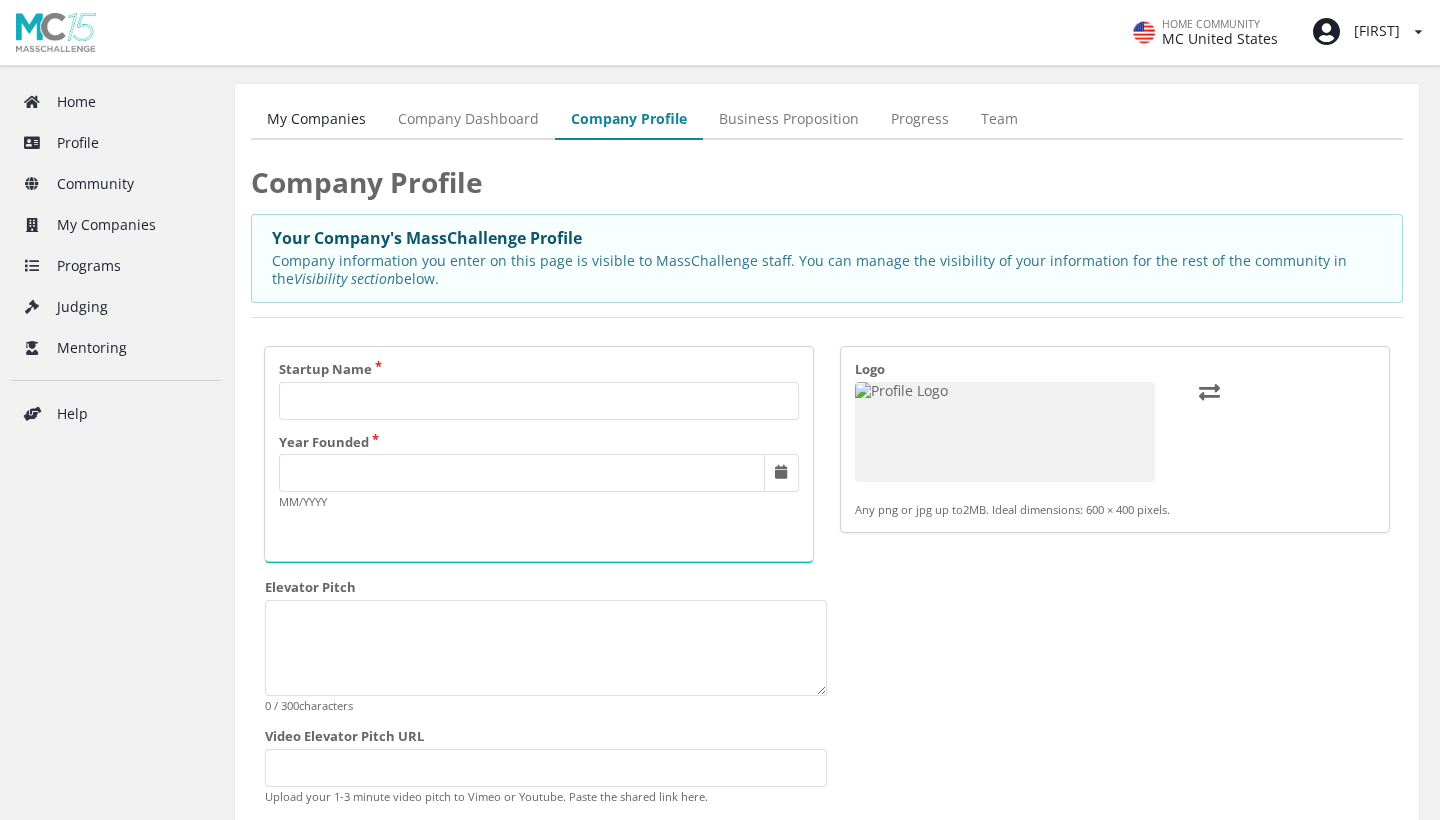 scroll, scrollTop: 0, scrollLeft: 0, axis: both 